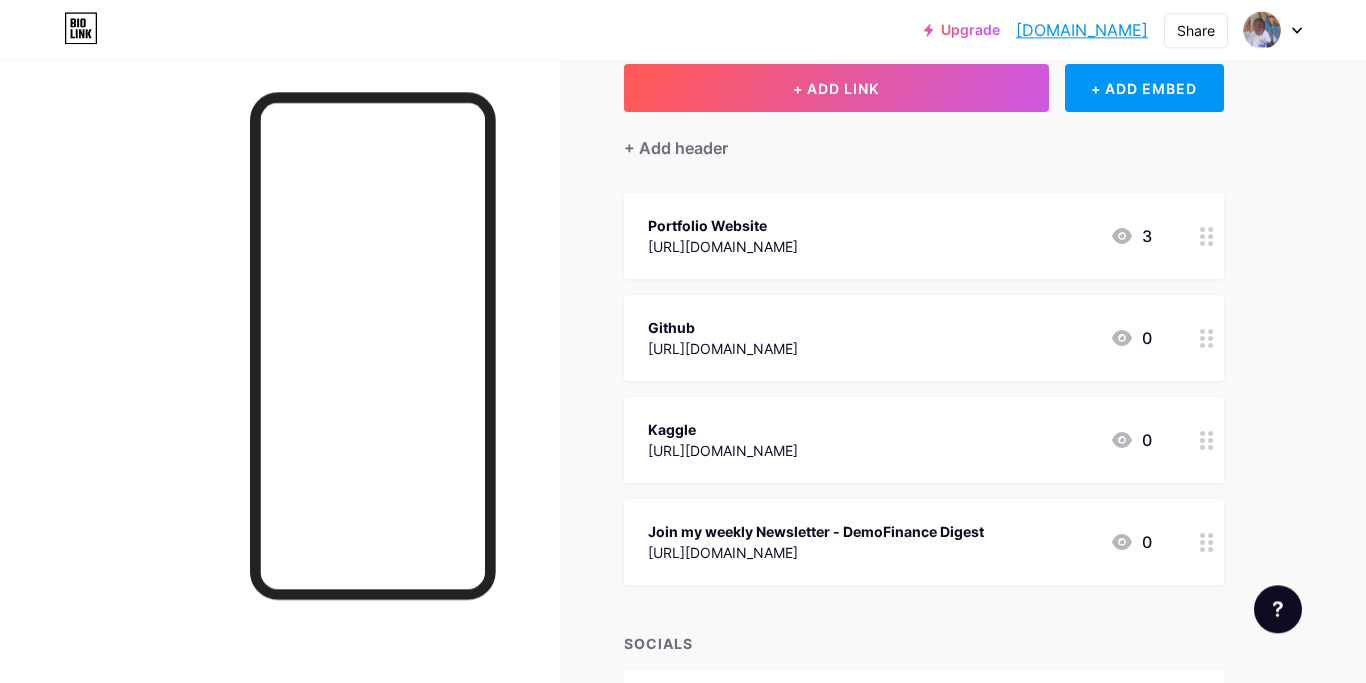 scroll, scrollTop: 0, scrollLeft: 0, axis: both 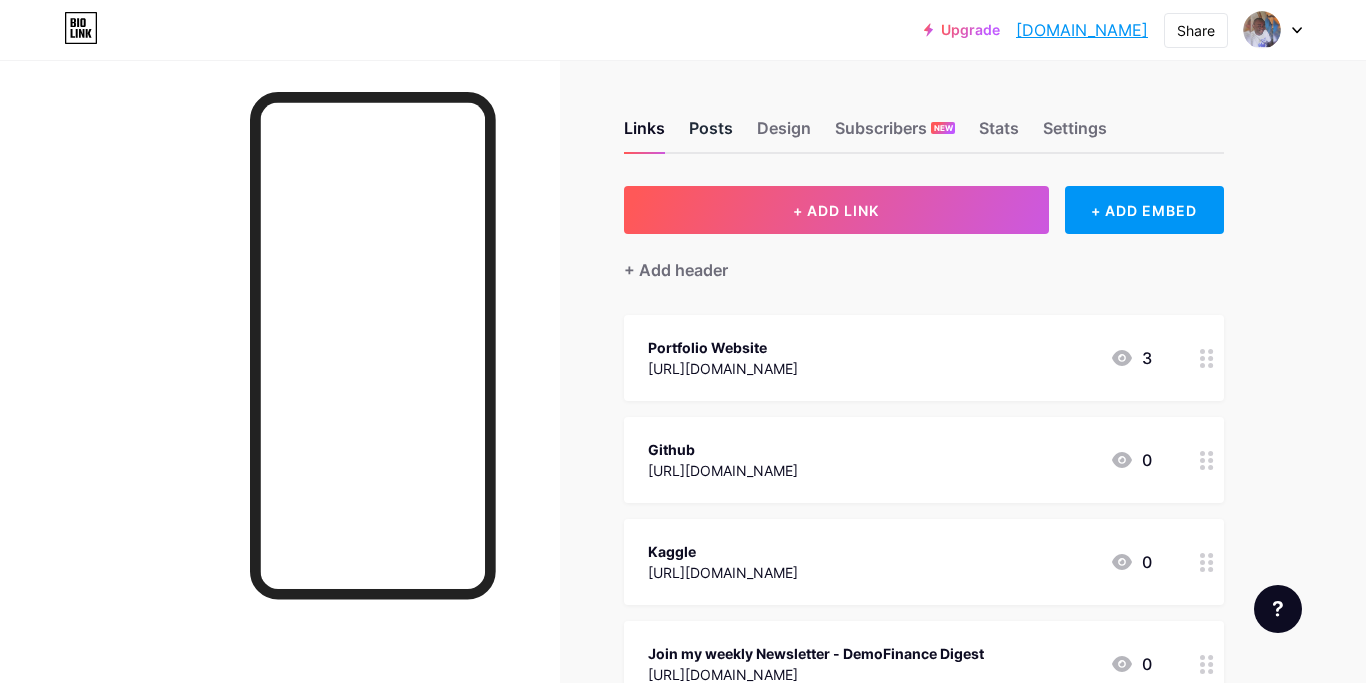 click on "Posts" at bounding box center [711, 134] 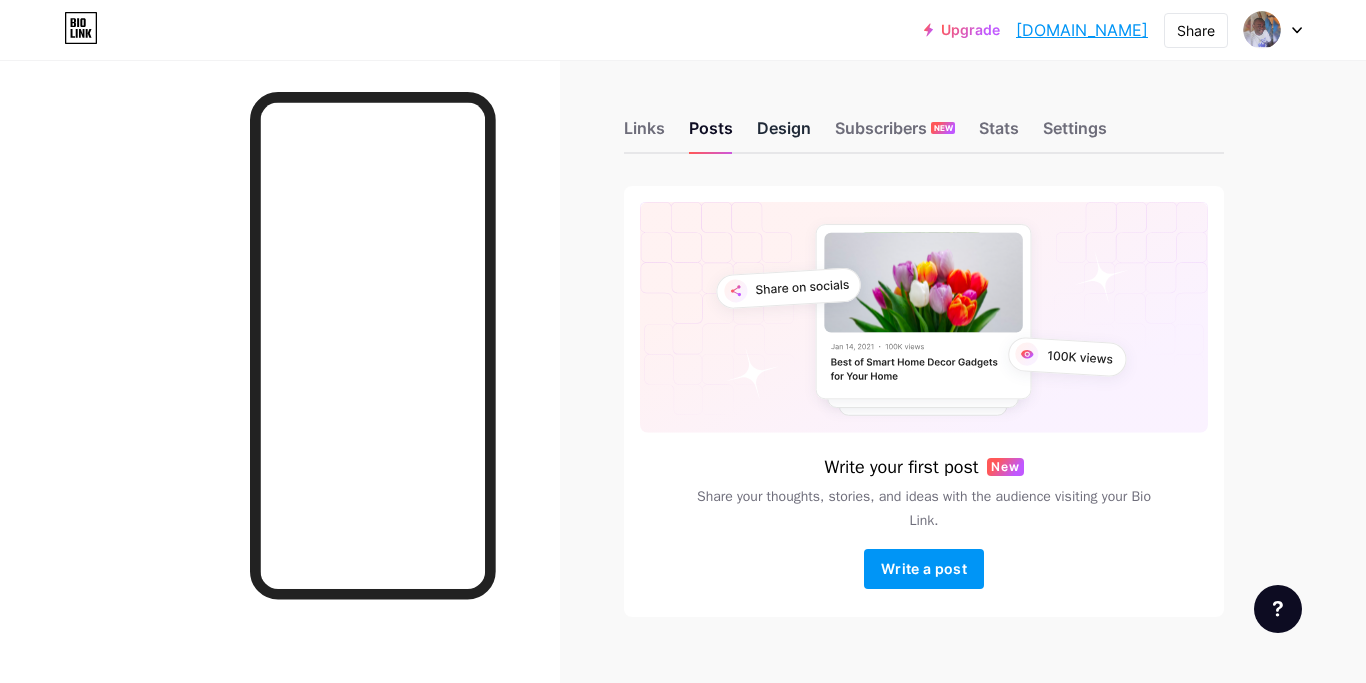 click on "Design" at bounding box center [784, 134] 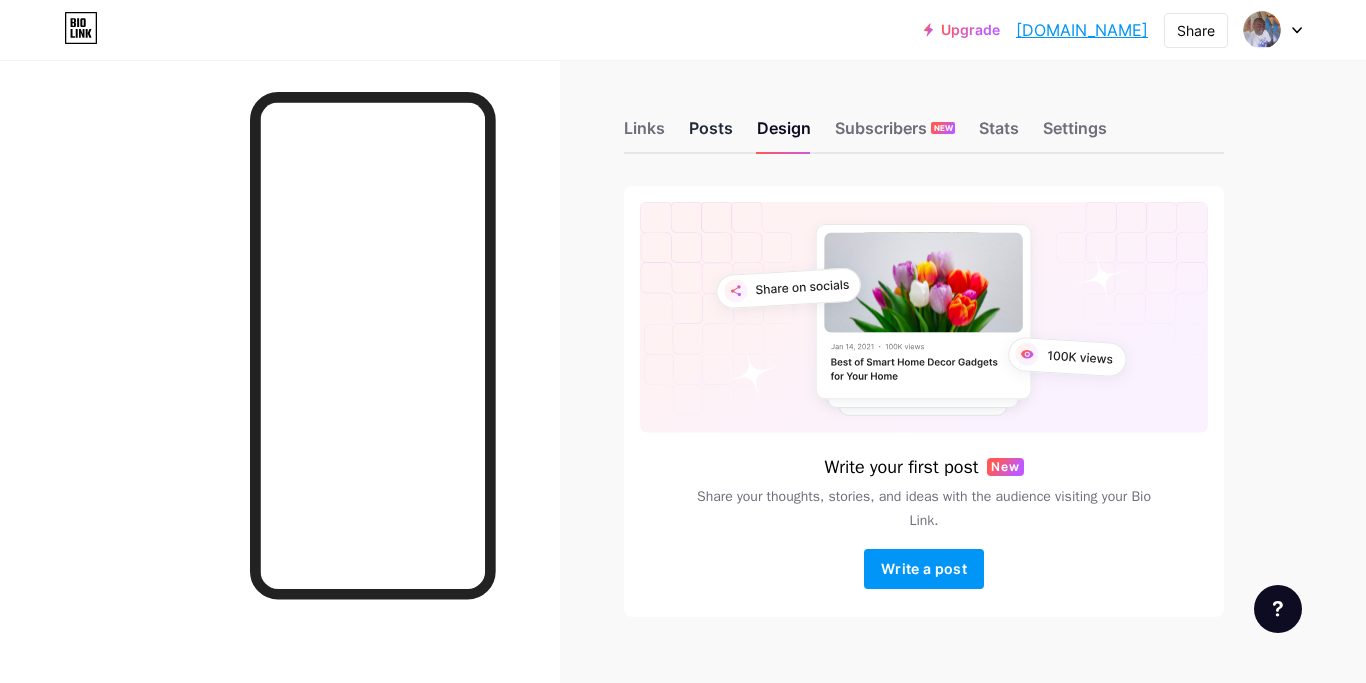click on "Posts" at bounding box center (711, 134) 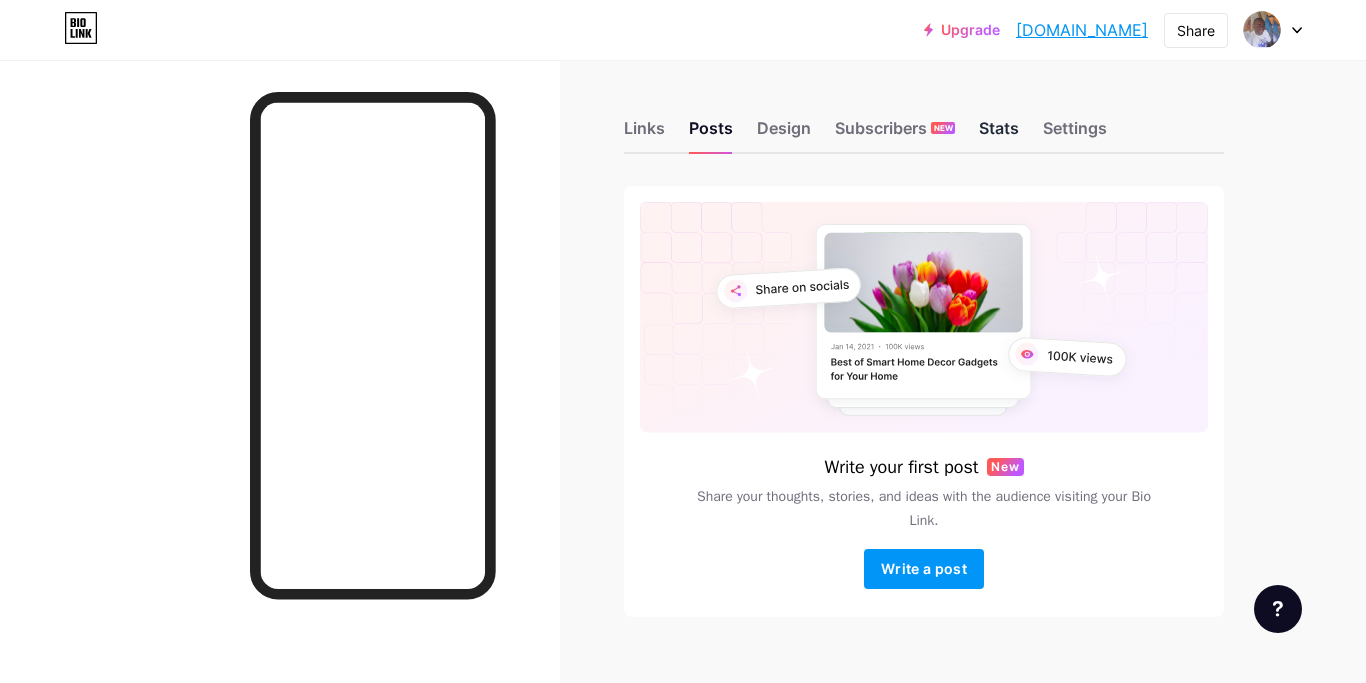 click on "Stats" at bounding box center (999, 134) 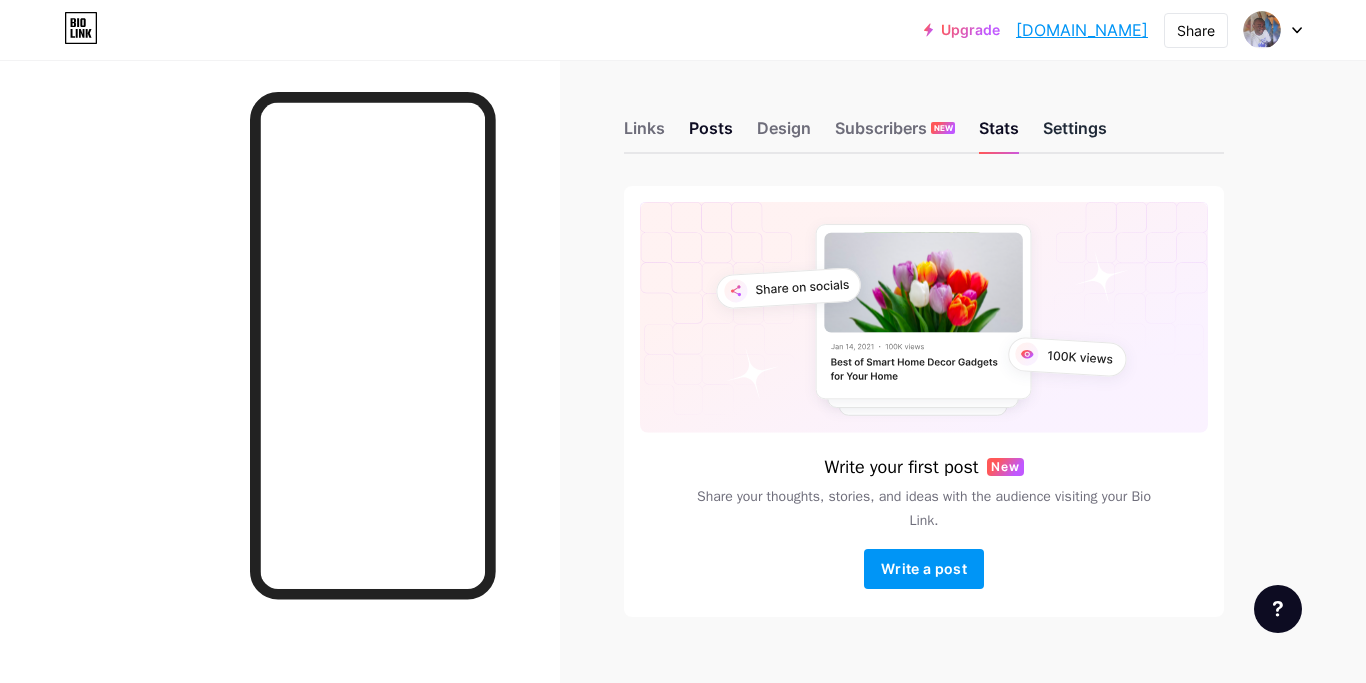 click on "Settings" at bounding box center [1075, 134] 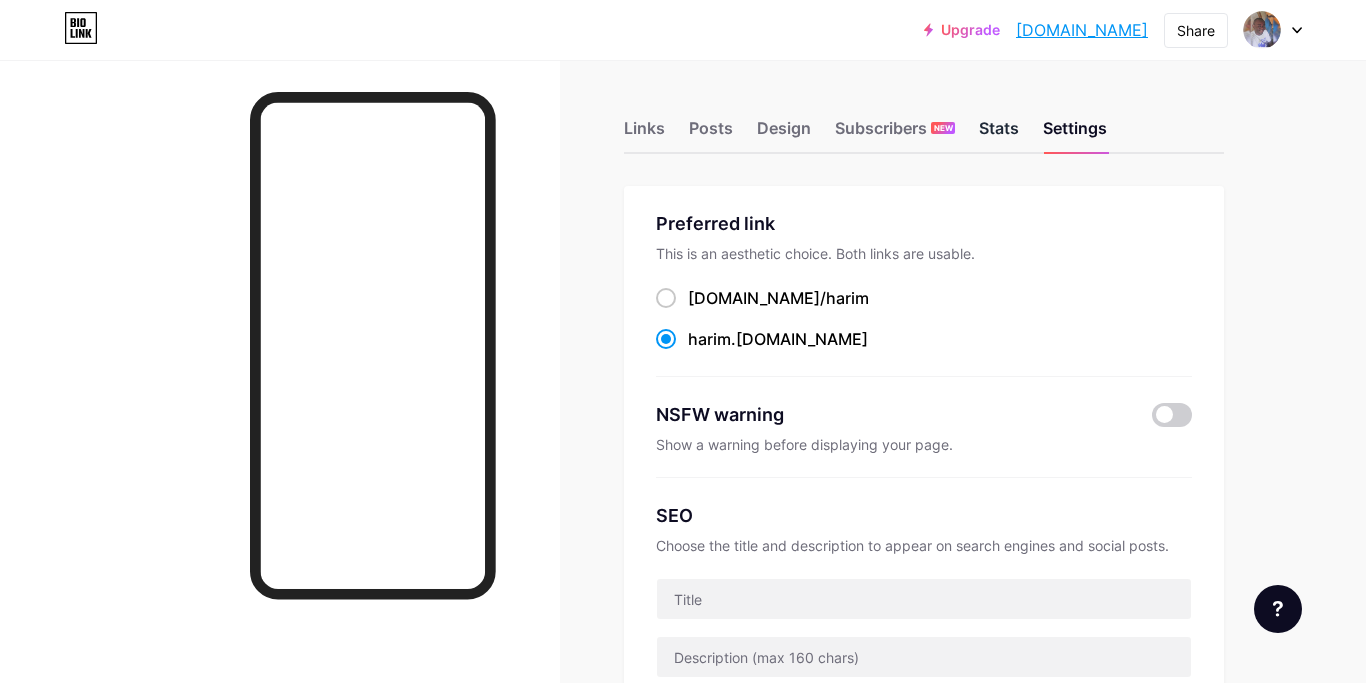 click on "Stats" at bounding box center [999, 134] 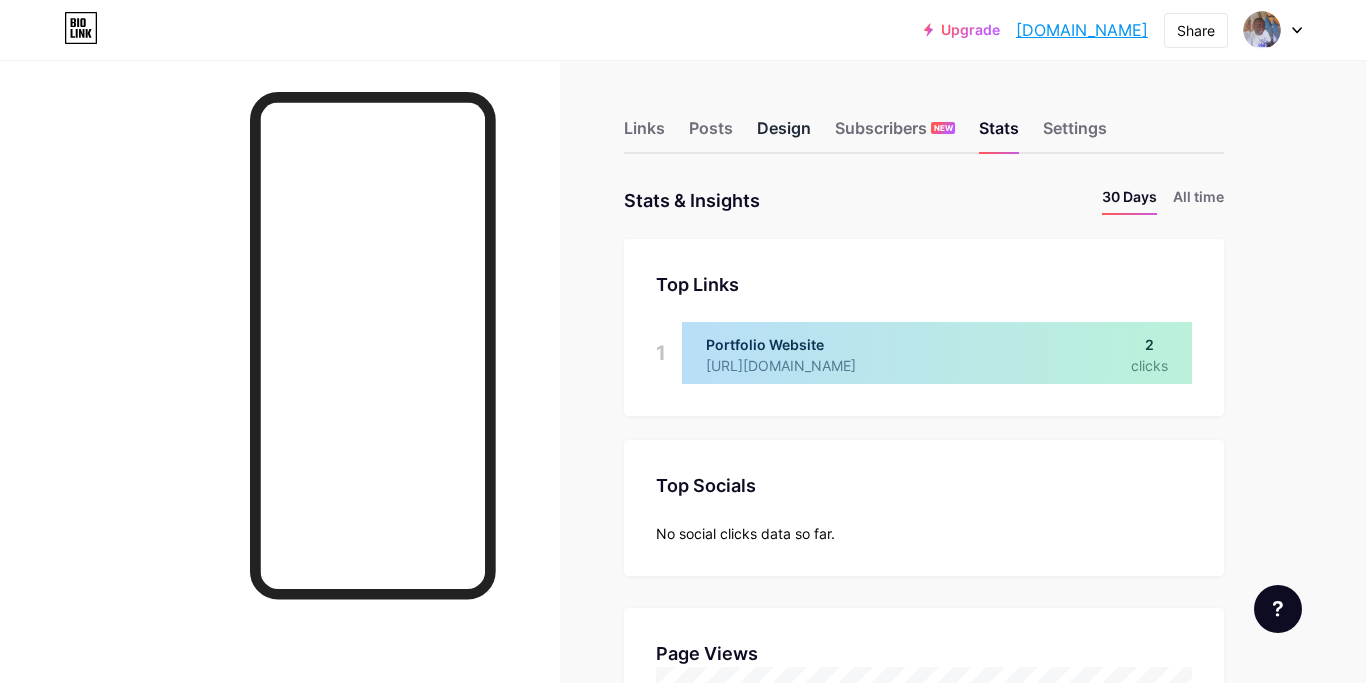 scroll, scrollTop: 999317, scrollLeft: 998634, axis: both 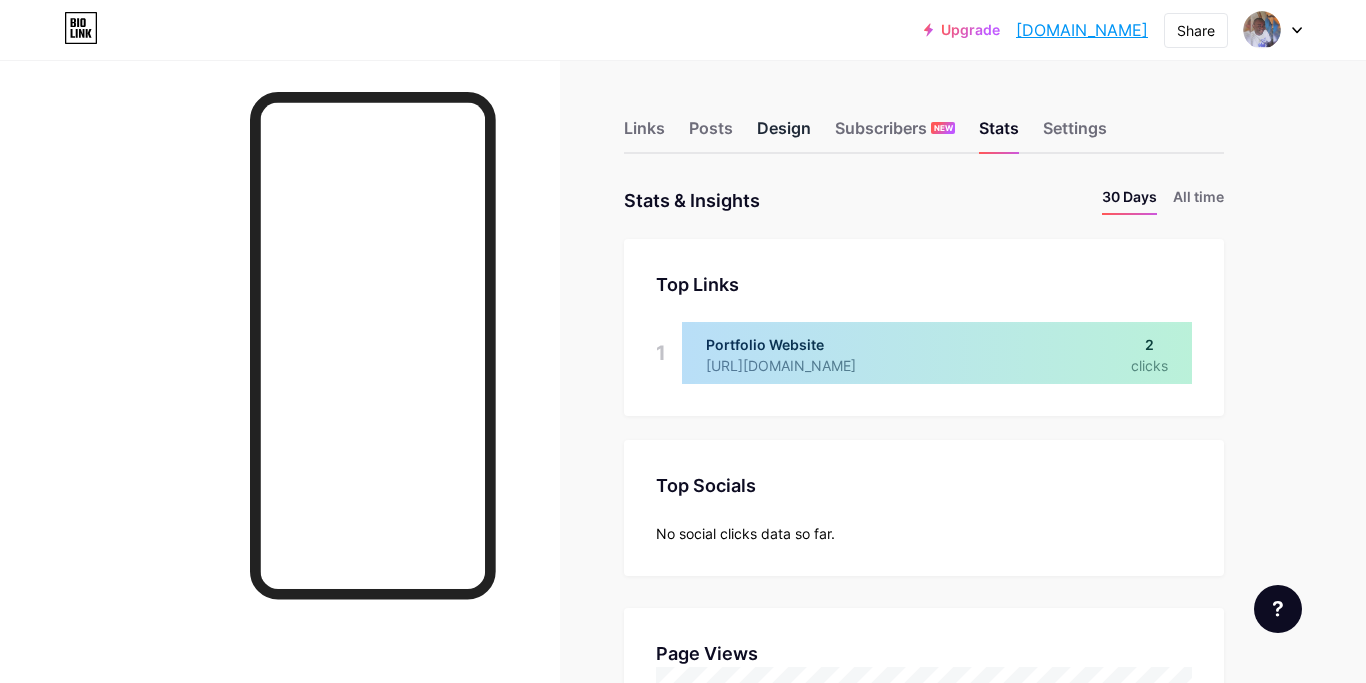 click on "Design" at bounding box center [784, 134] 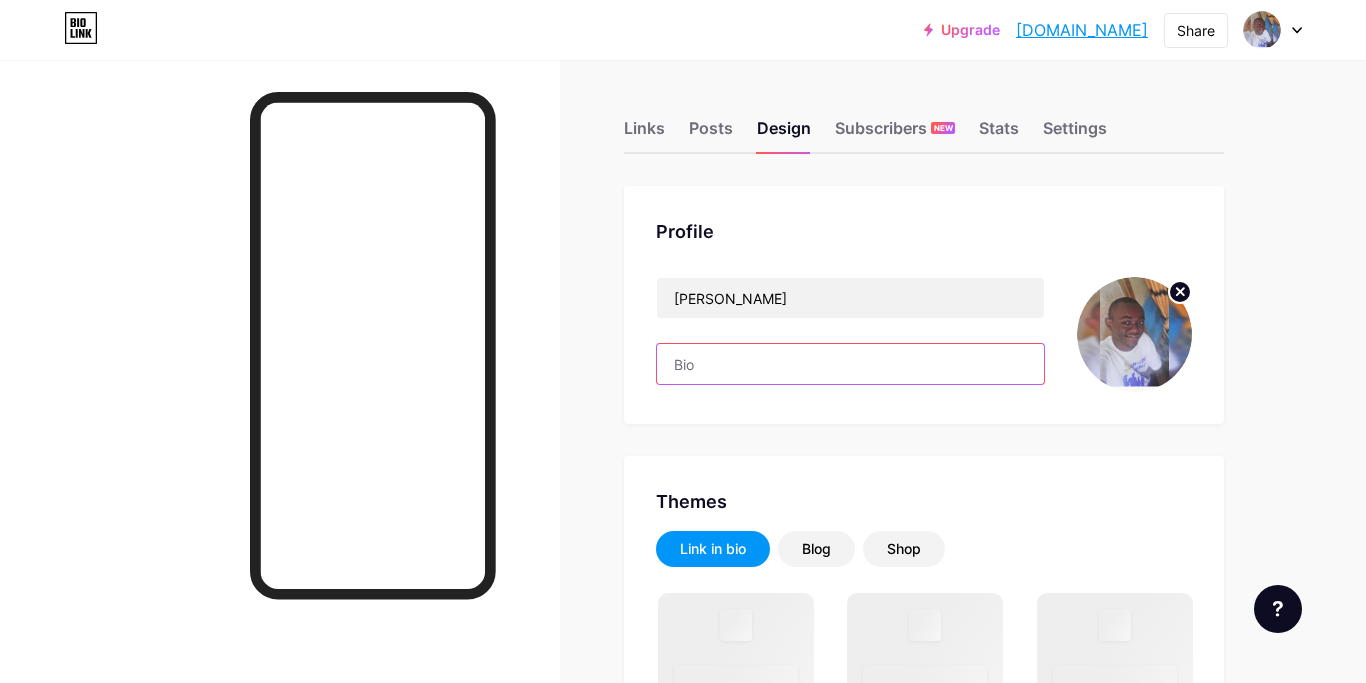 click at bounding box center [850, 364] 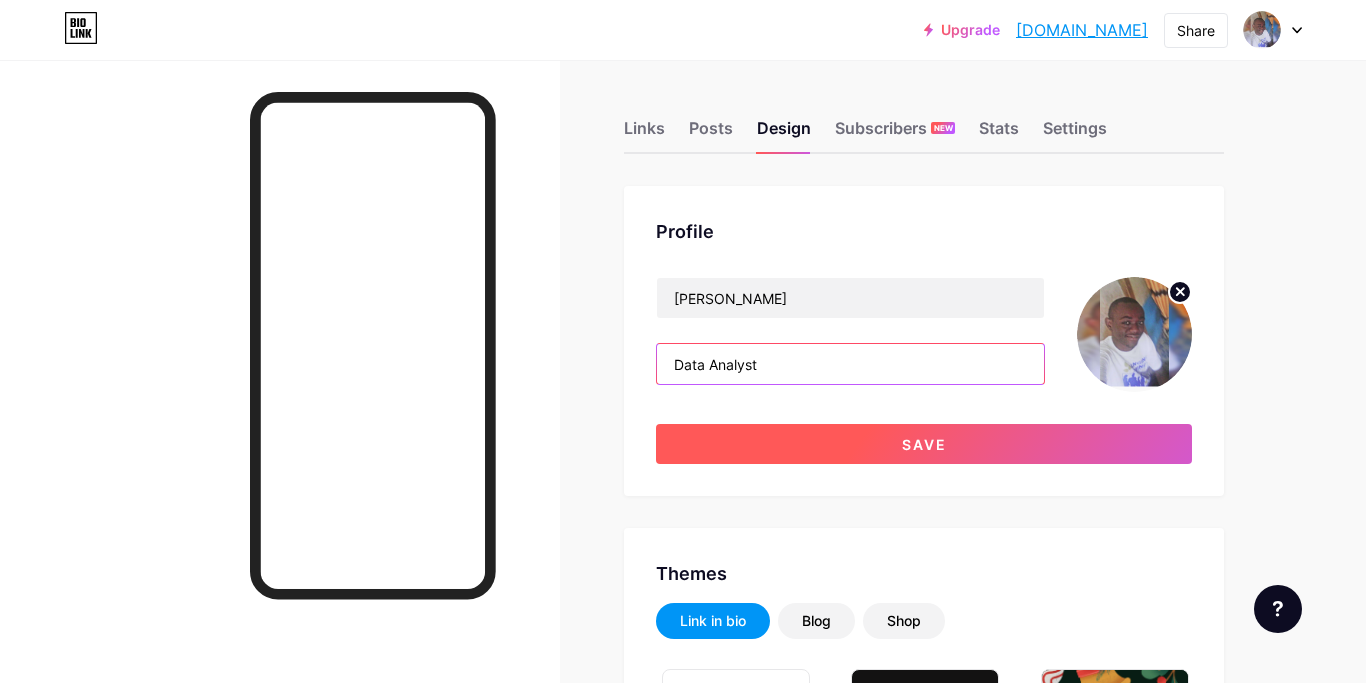 type on "Data Analyst" 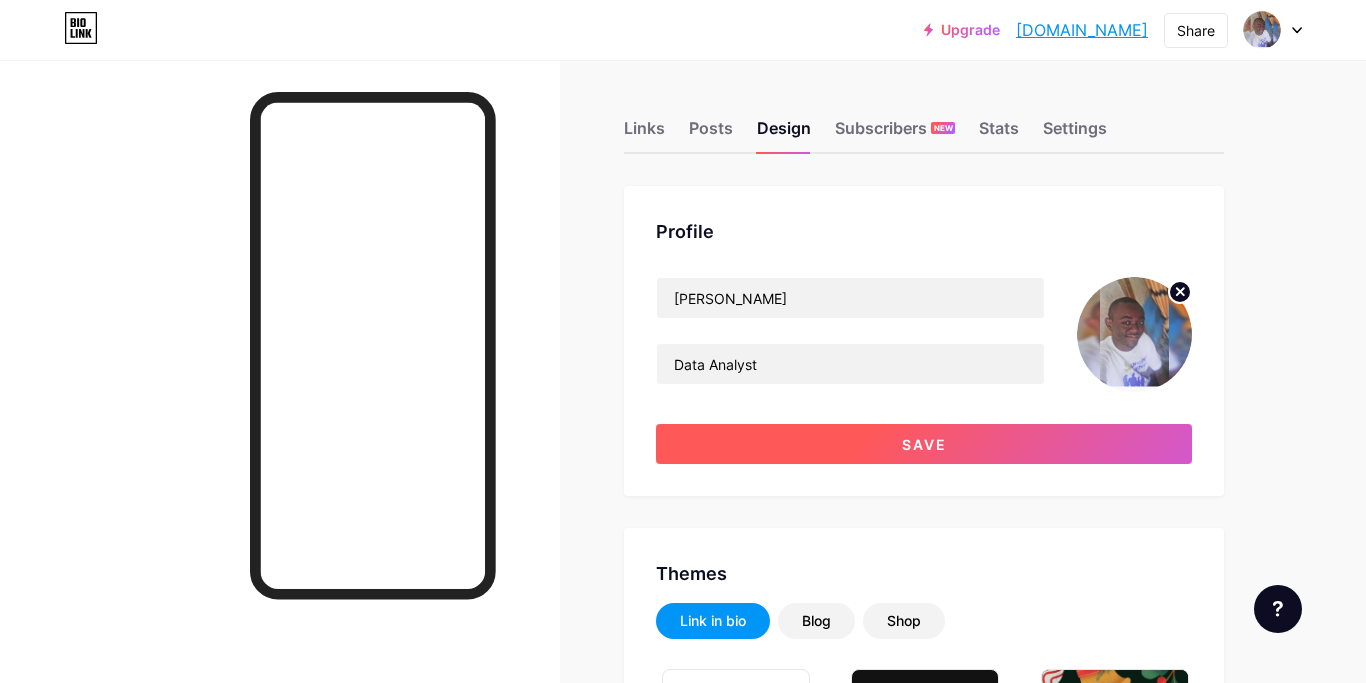 click on "Save" at bounding box center [924, 444] 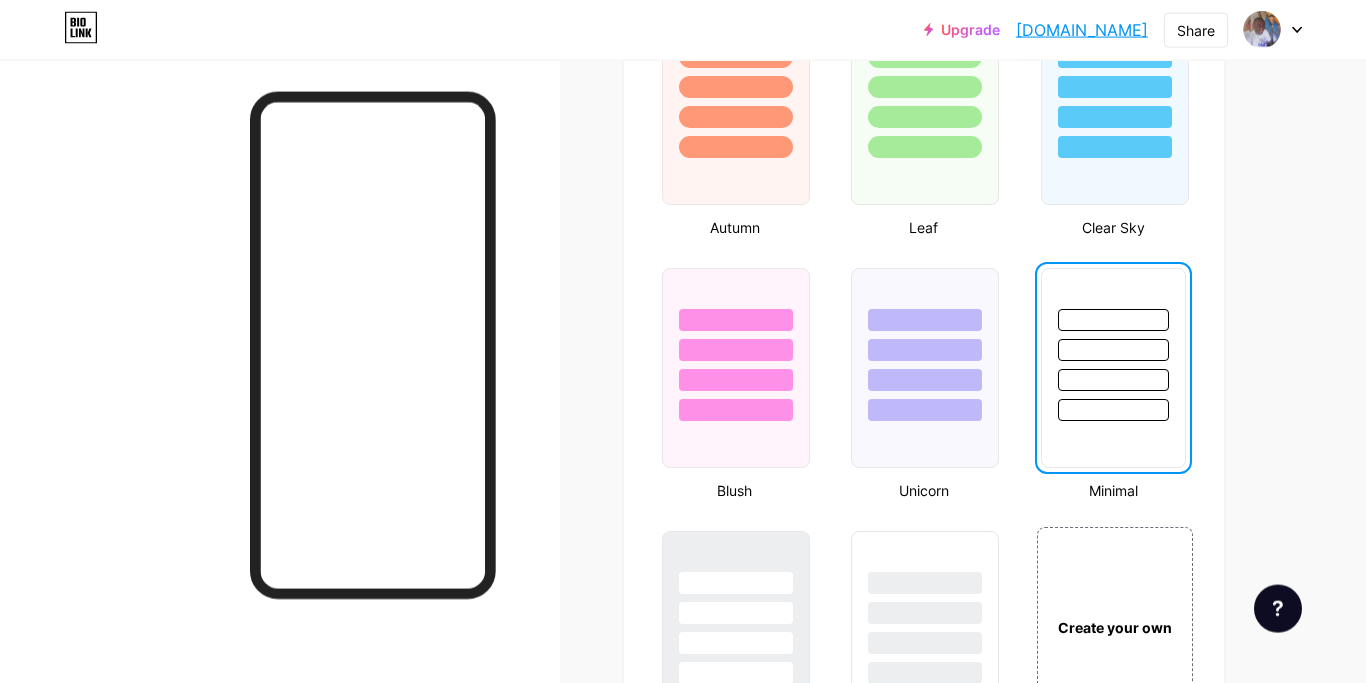 scroll, scrollTop: 1912, scrollLeft: 0, axis: vertical 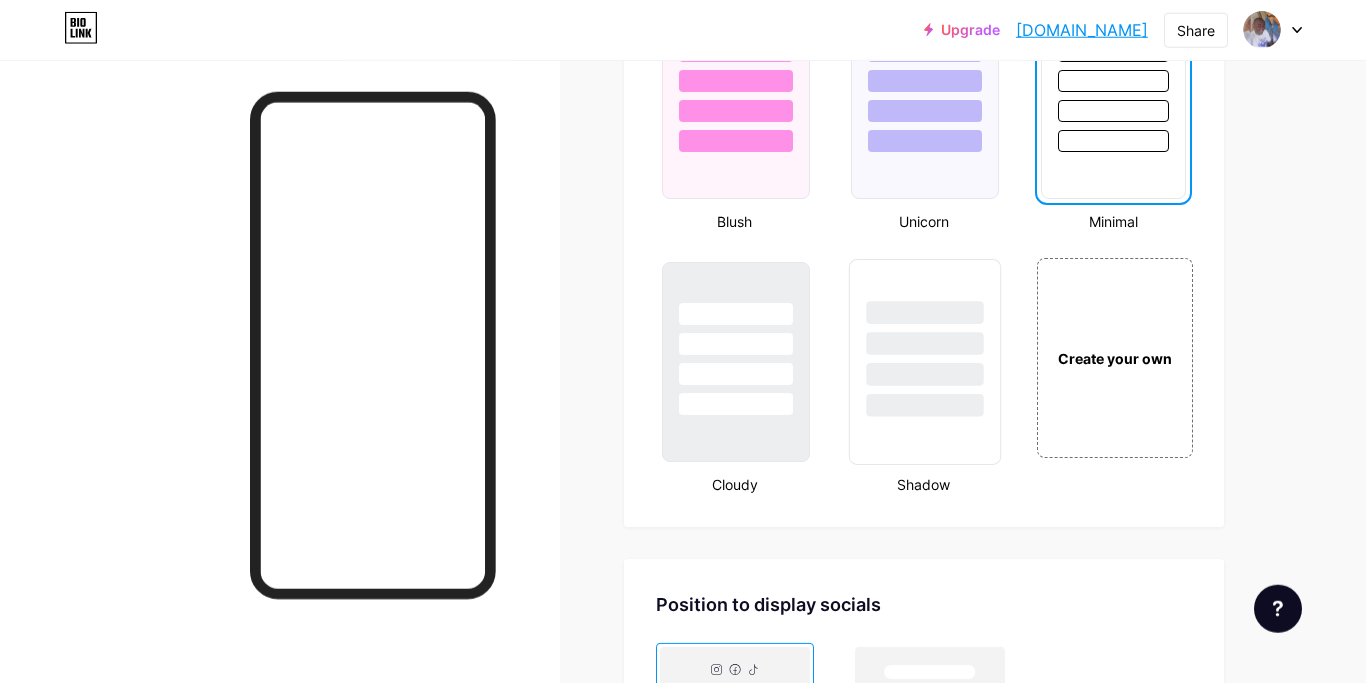 click at bounding box center (925, 362) 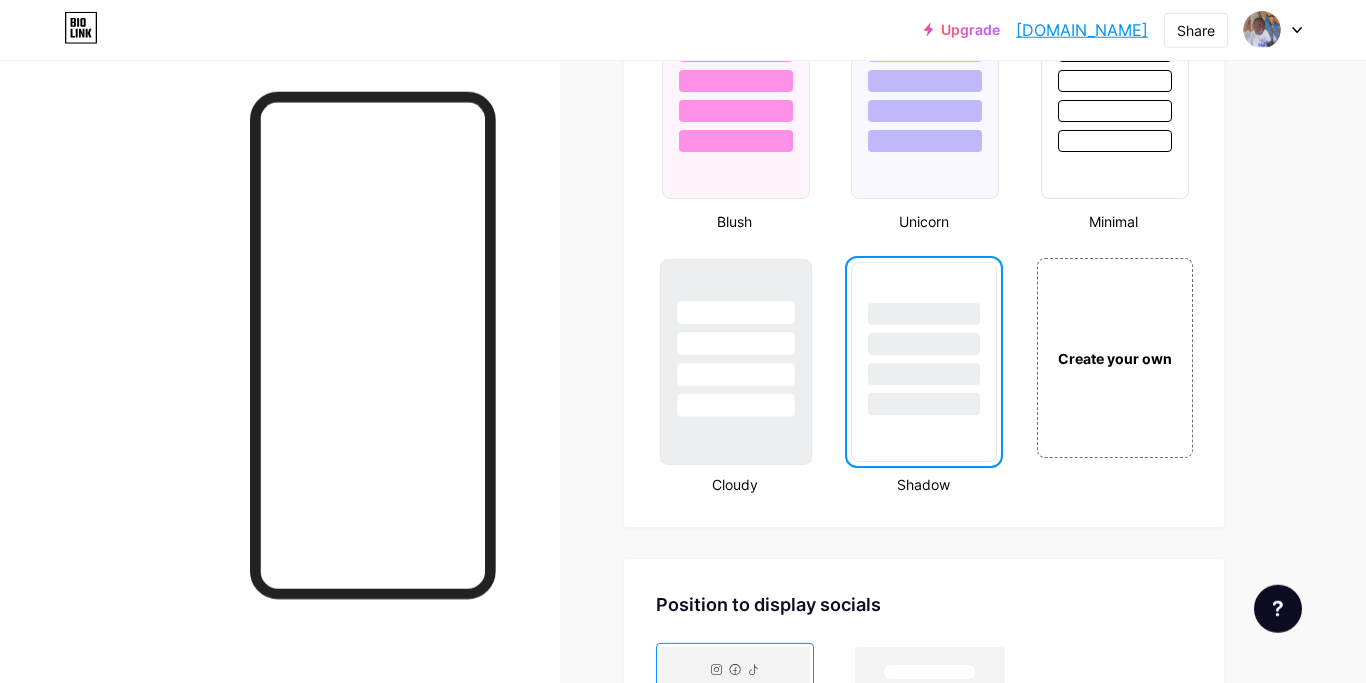 click at bounding box center (735, 405) 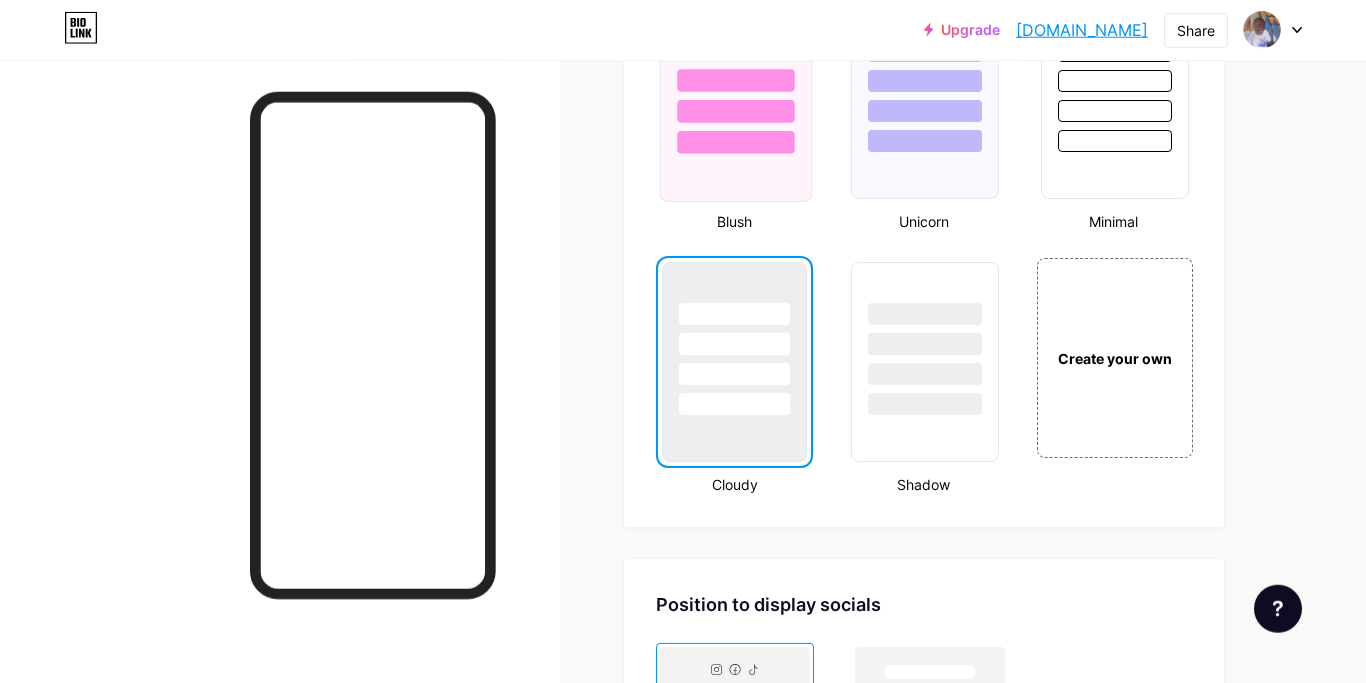 click at bounding box center [736, 99] 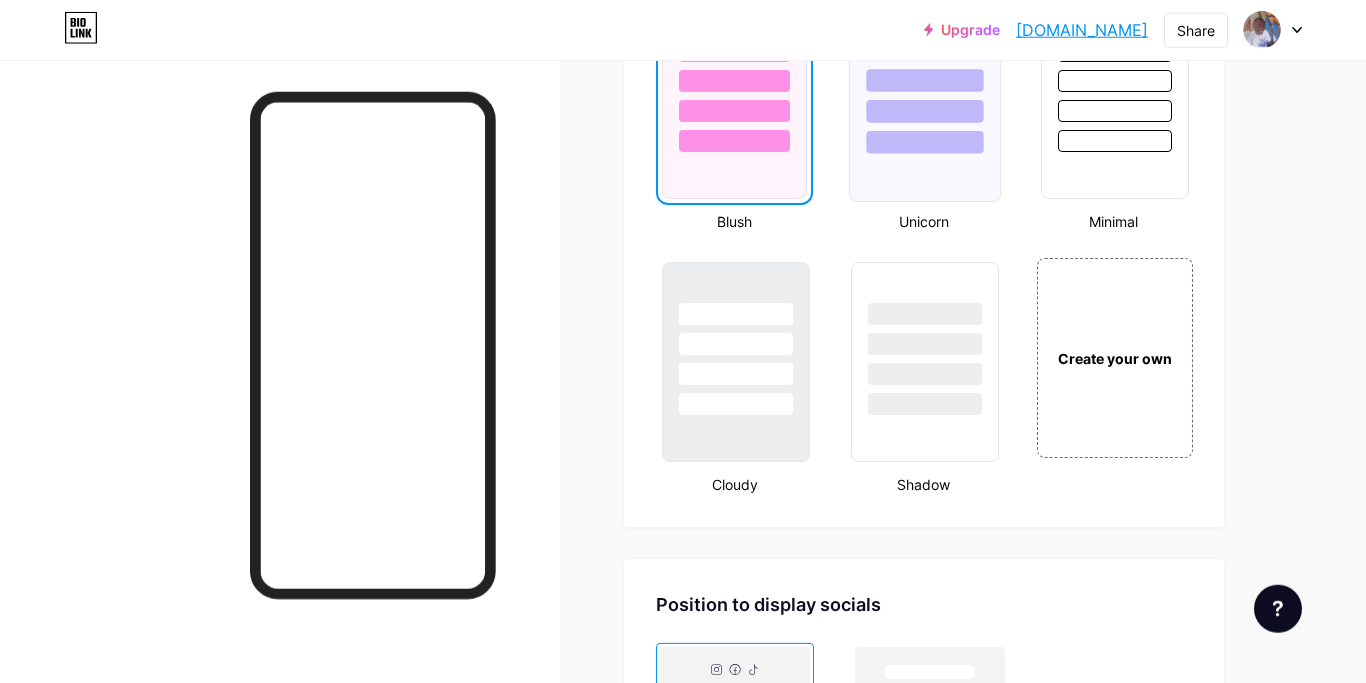 click at bounding box center [925, 99] 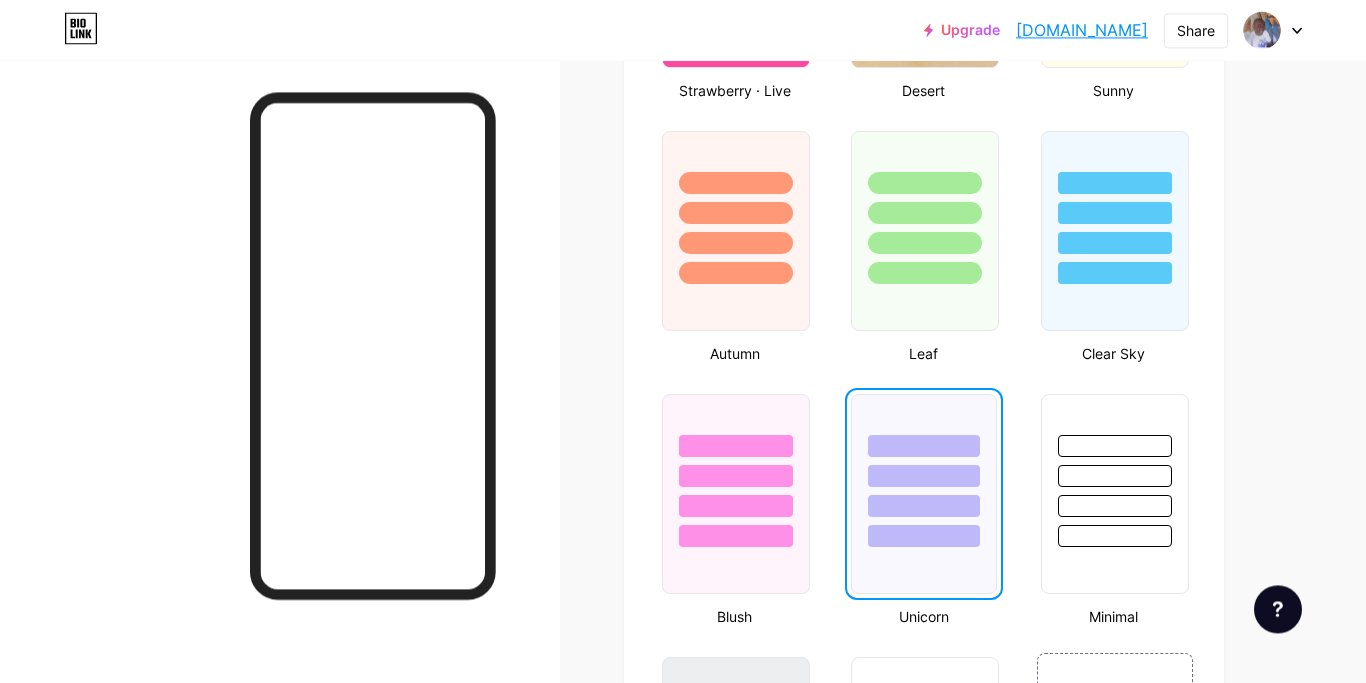 scroll, scrollTop: 1765, scrollLeft: 0, axis: vertical 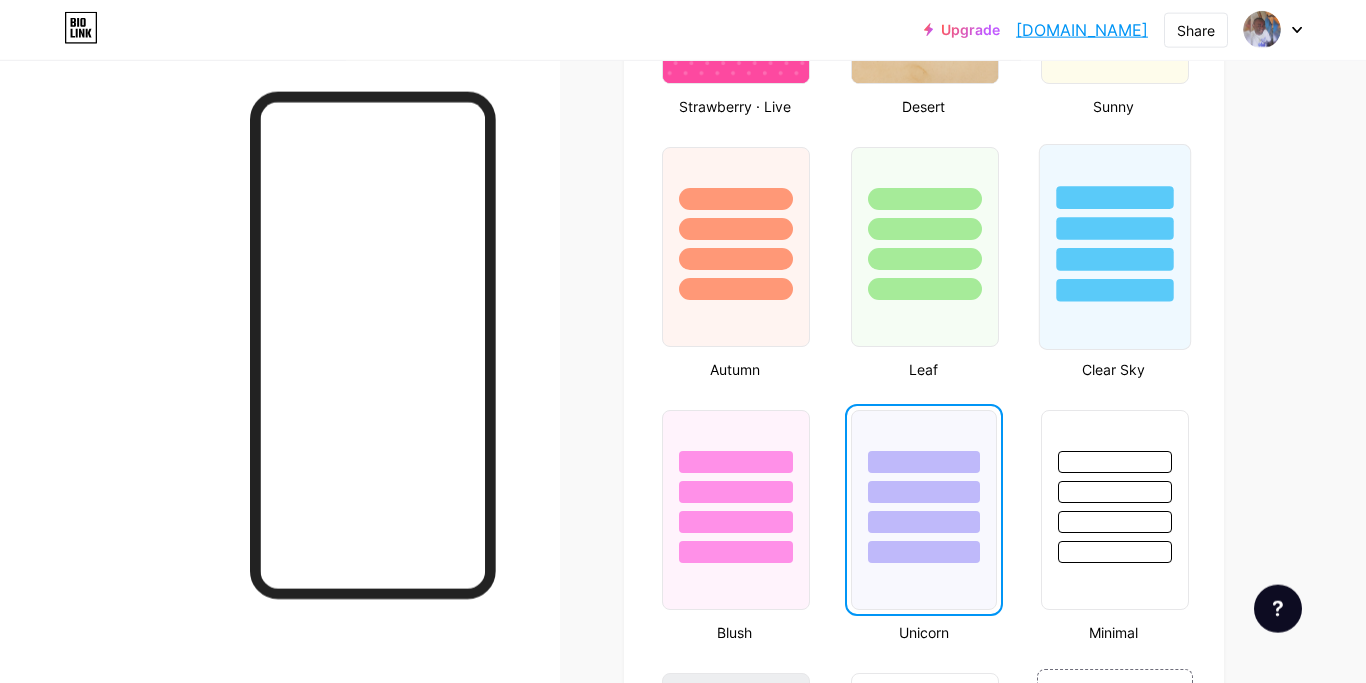 click at bounding box center [1114, 290] 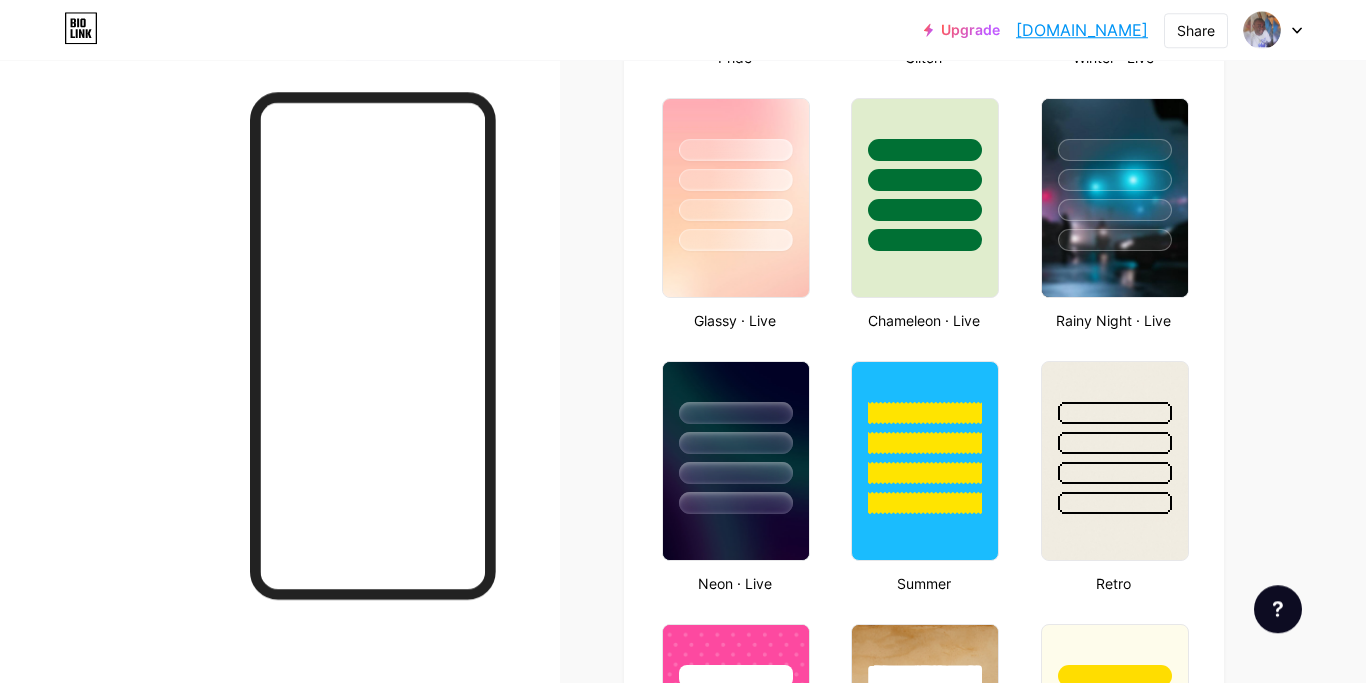 scroll, scrollTop: 1015, scrollLeft: 0, axis: vertical 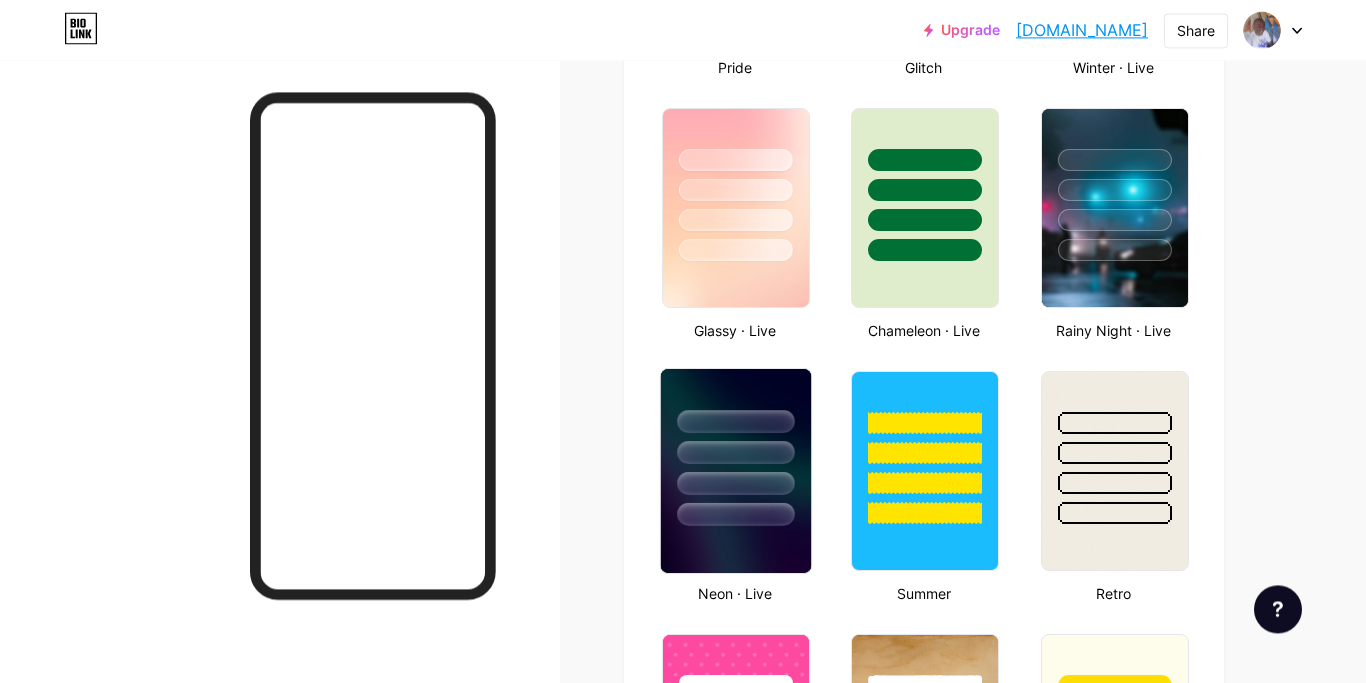 click at bounding box center (735, 483) 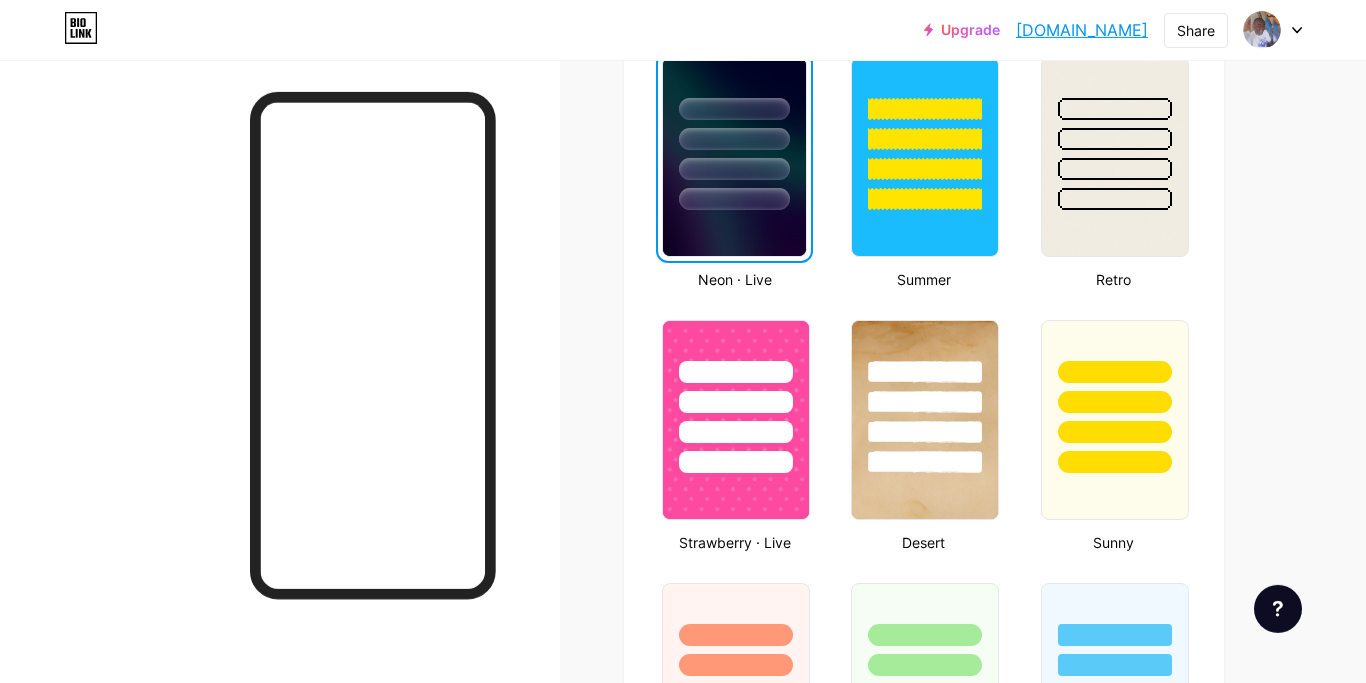scroll, scrollTop: 1425, scrollLeft: 0, axis: vertical 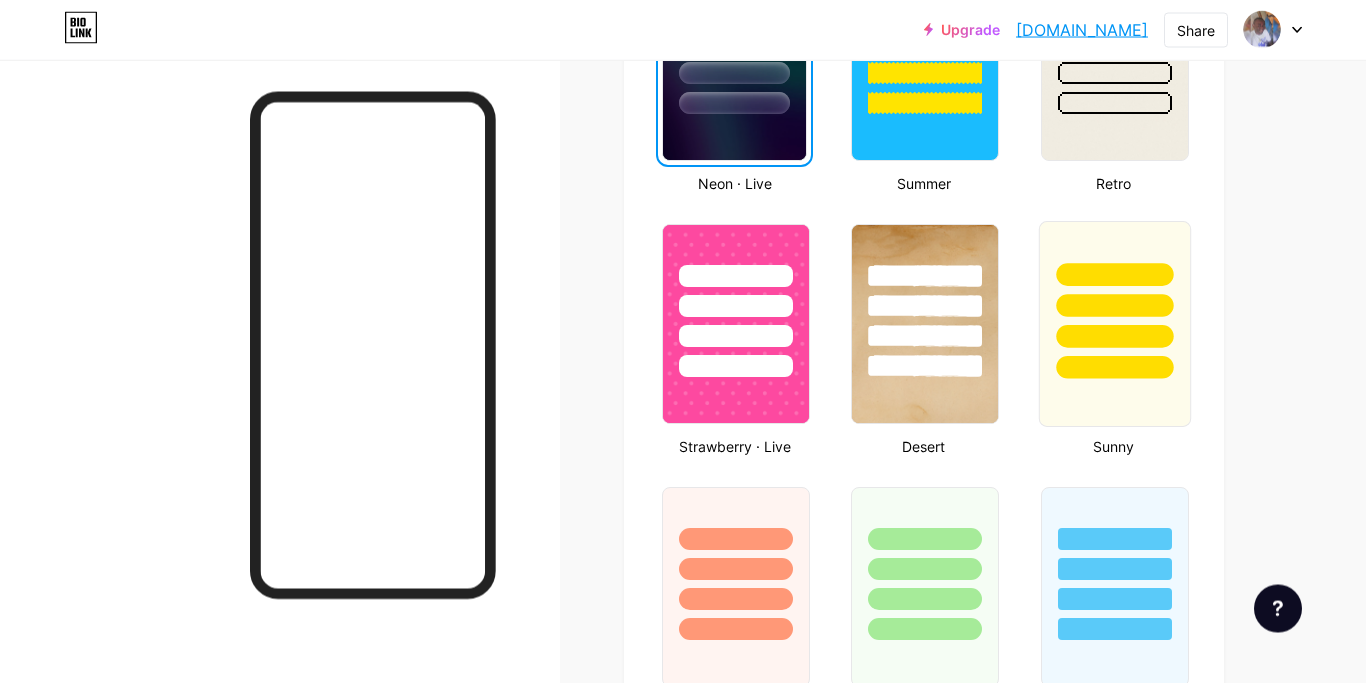 click at bounding box center [1114, 367] 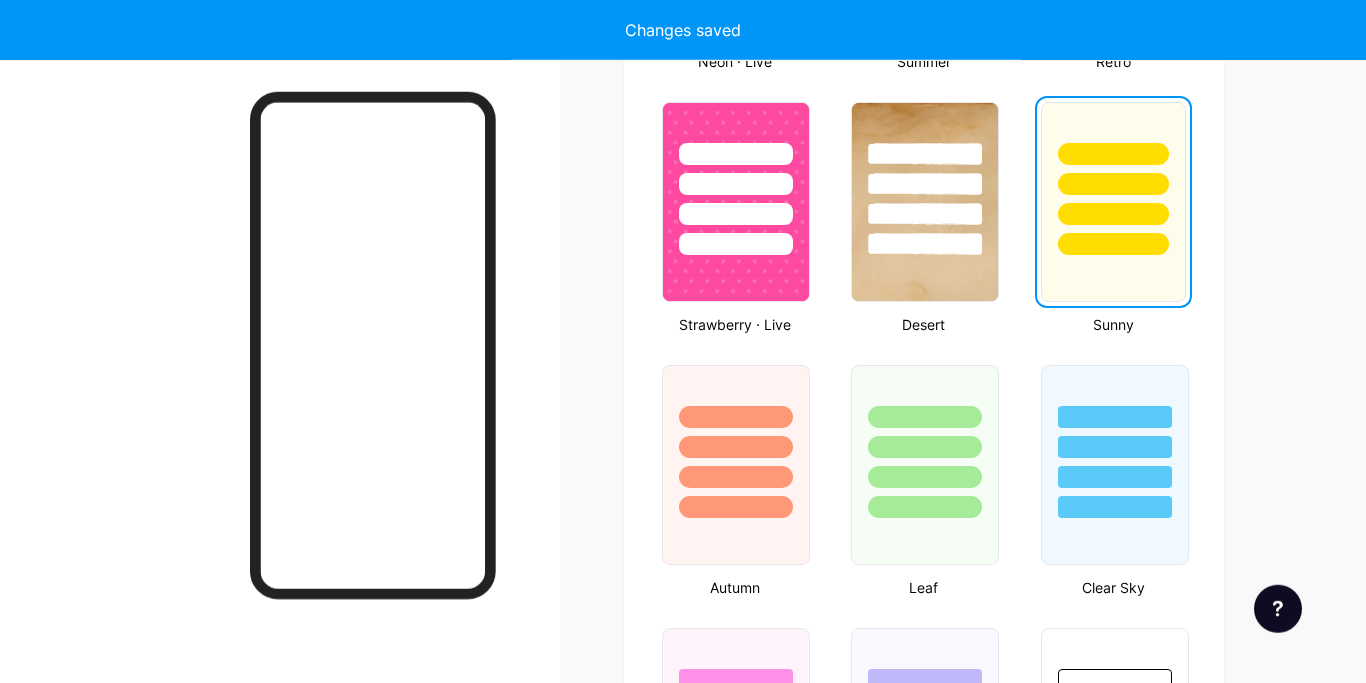 scroll, scrollTop: 1573, scrollLeft: 0, axis: vertical 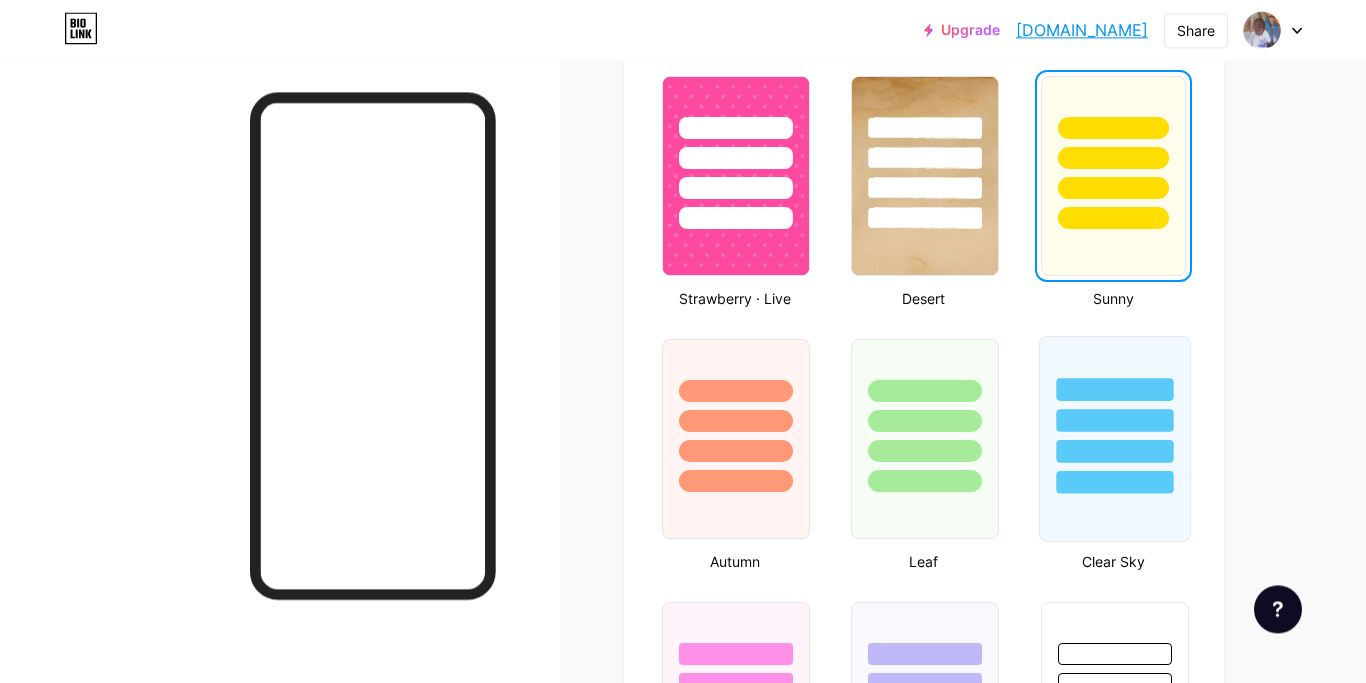click at bounding box center [1114, 420] 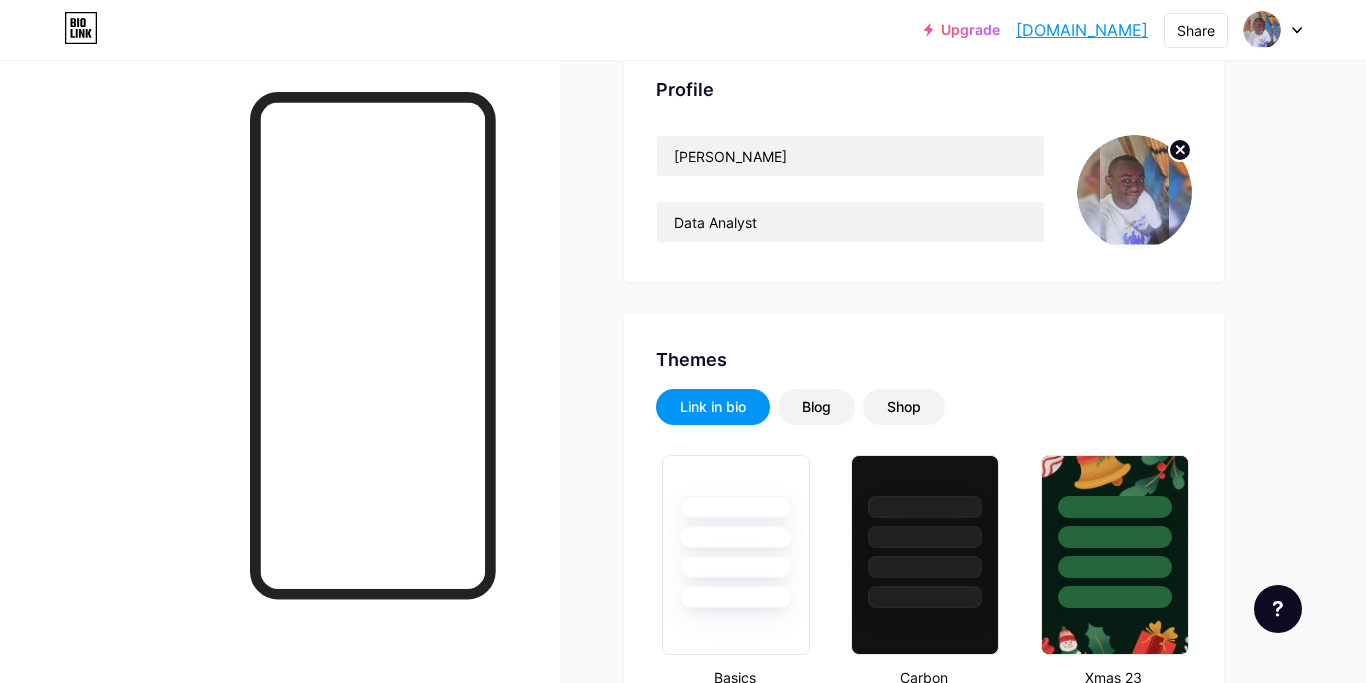 scroll, scrollTop: 127, scrollLeft: 0, axis: vertical 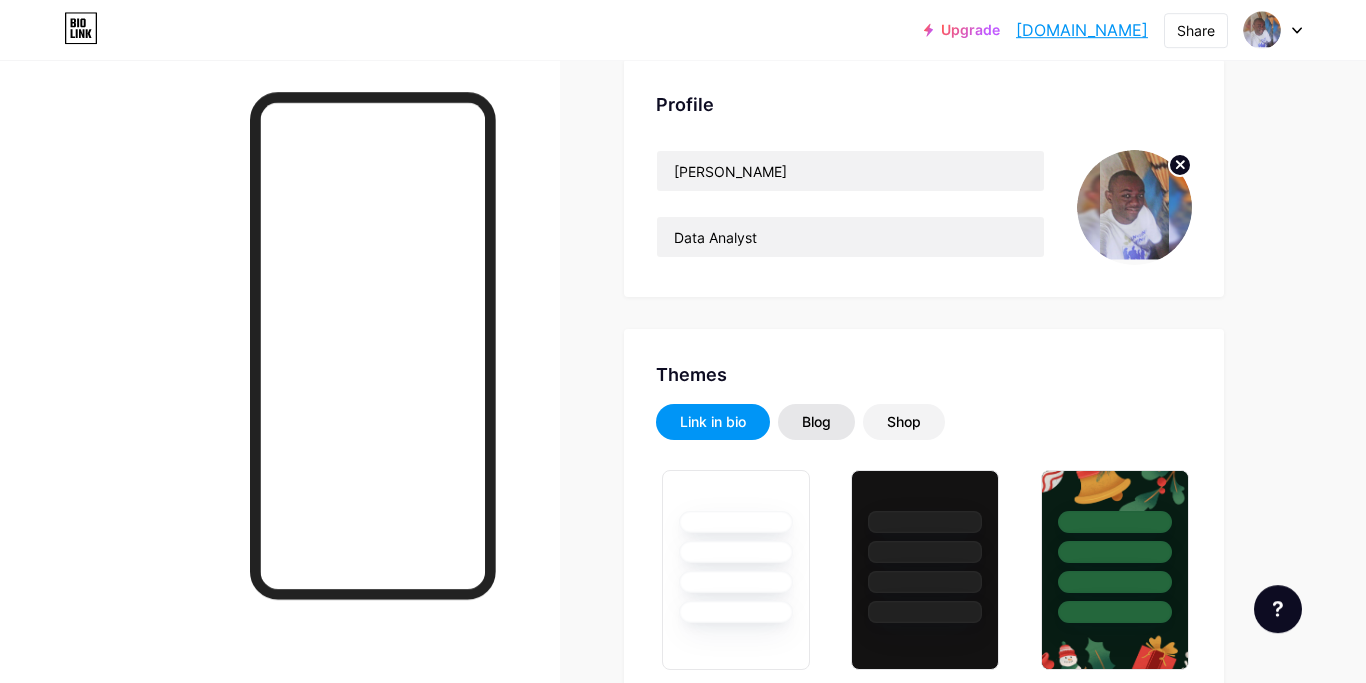 click on "Blog" at bounding box center (816, 422) 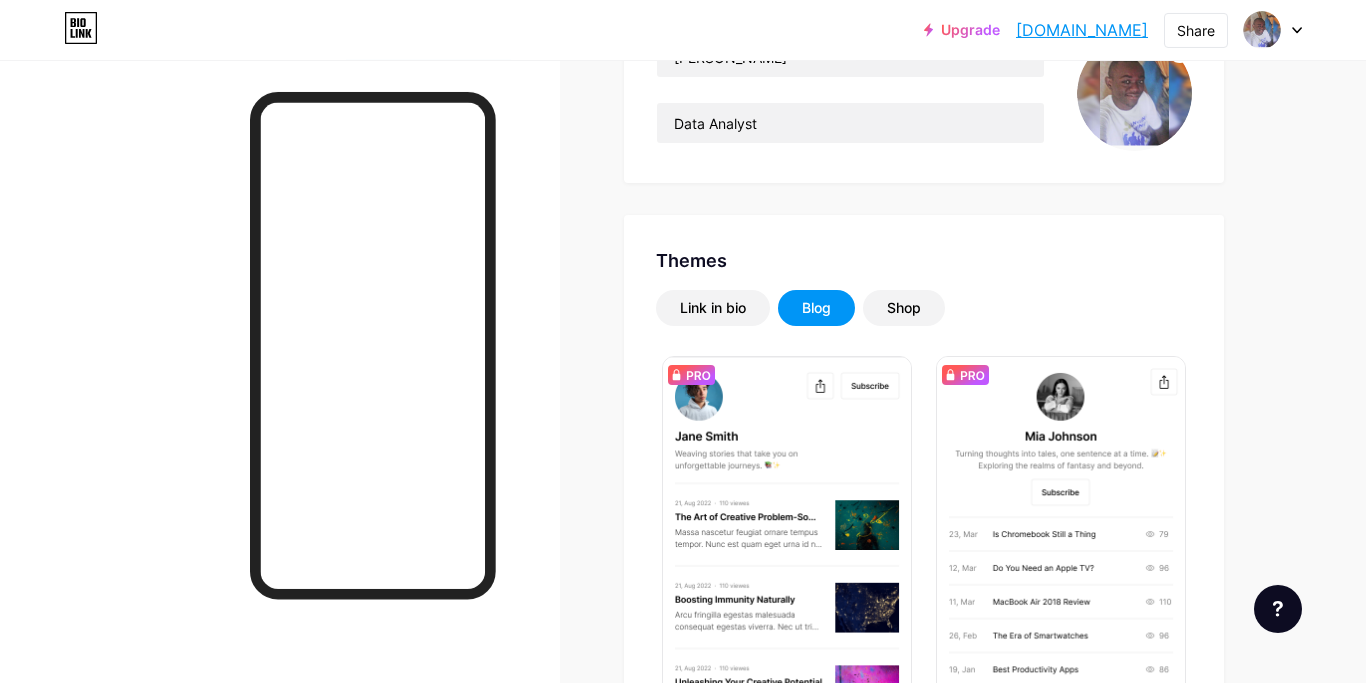 scroll, scrollTop: 280, scrollLeft: 0, axis: vertical 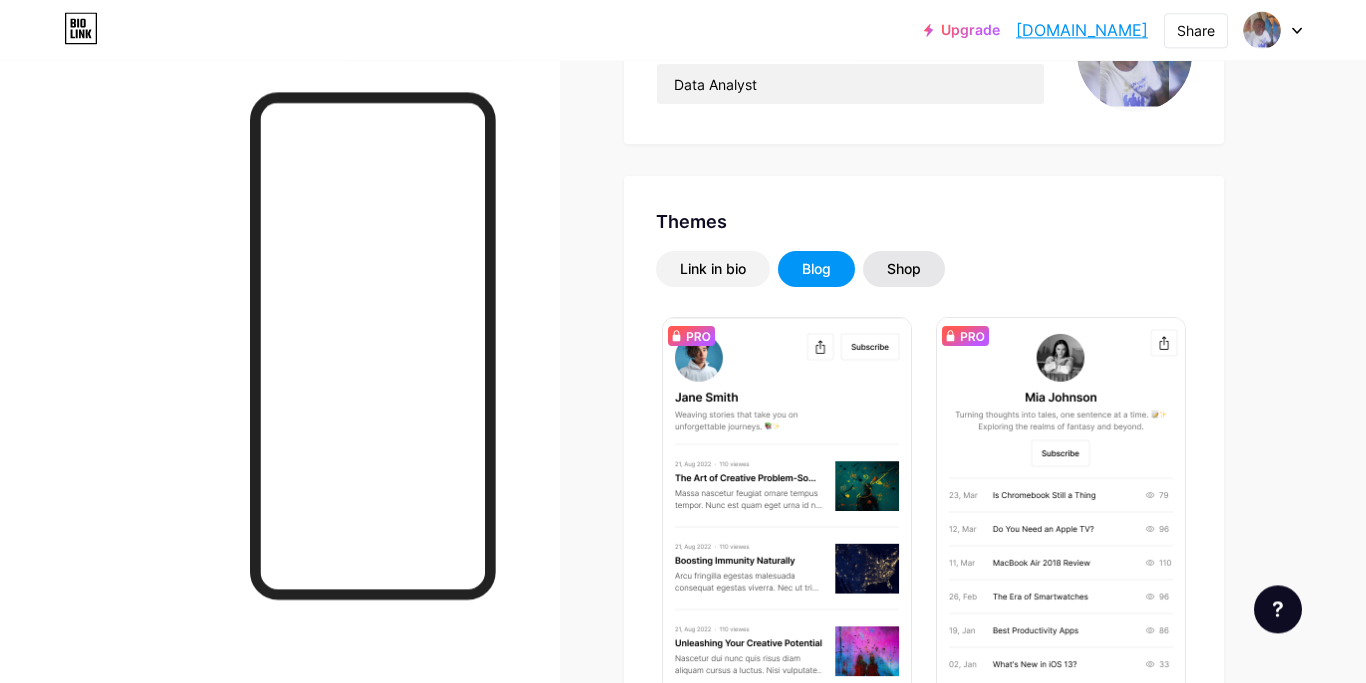 click on "Shop" at bounding box center (904, 269) 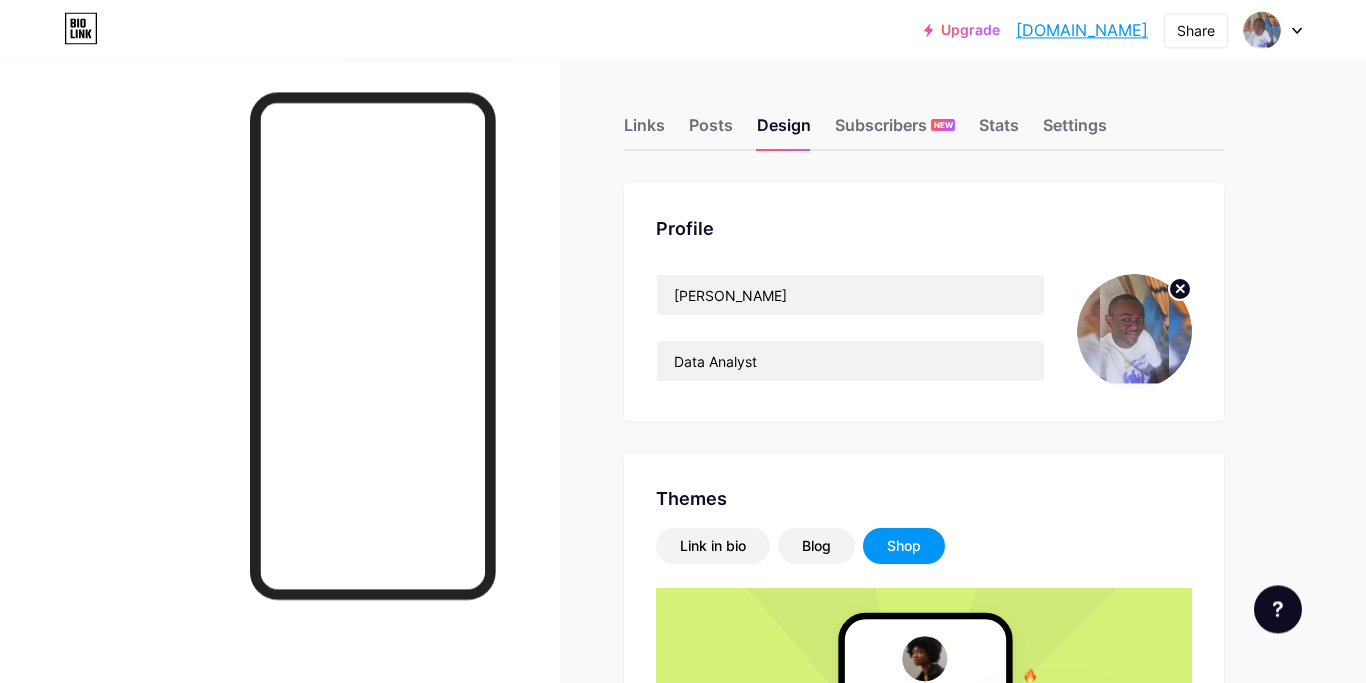 scroll, scrollTop: 0, scrollLeft: 0, axis: both 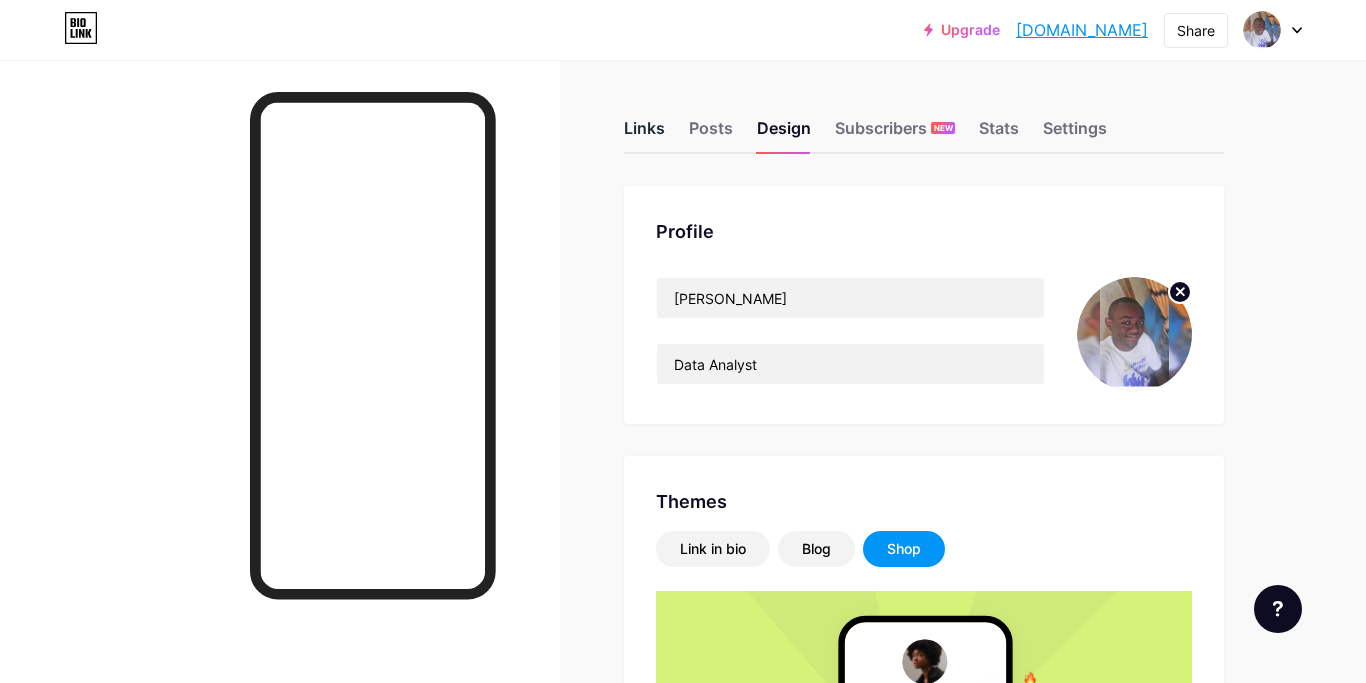 click on "Links" at bounding box center (644, 134) 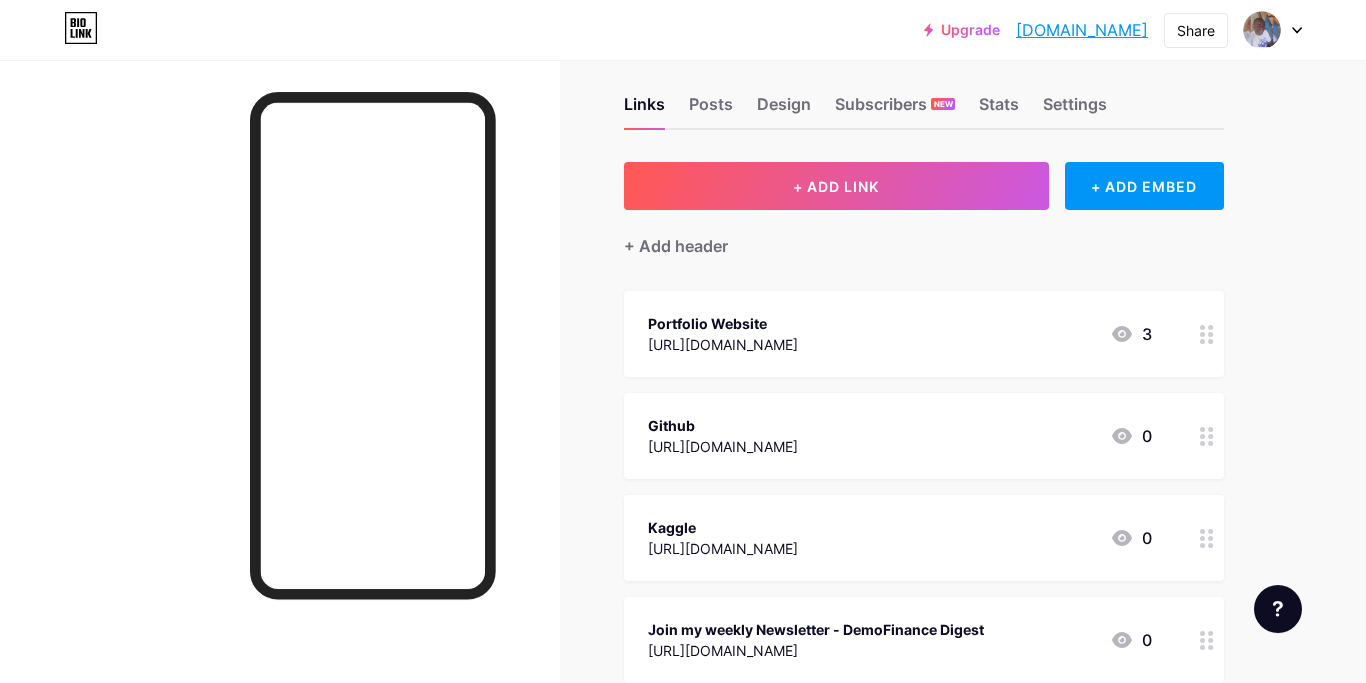 scroll, scrollTop: 15, scrollLeft: 0, axis: vertical 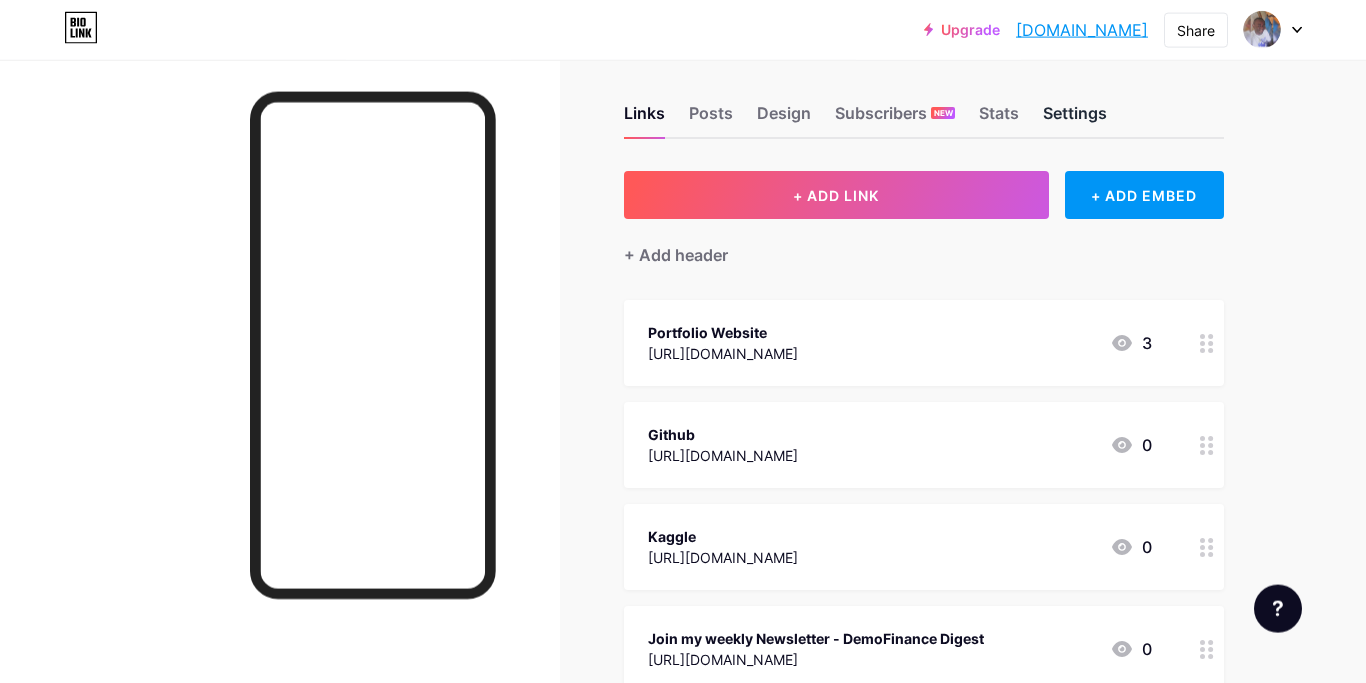 click on "Settings" at bounding box center [1075, 119] 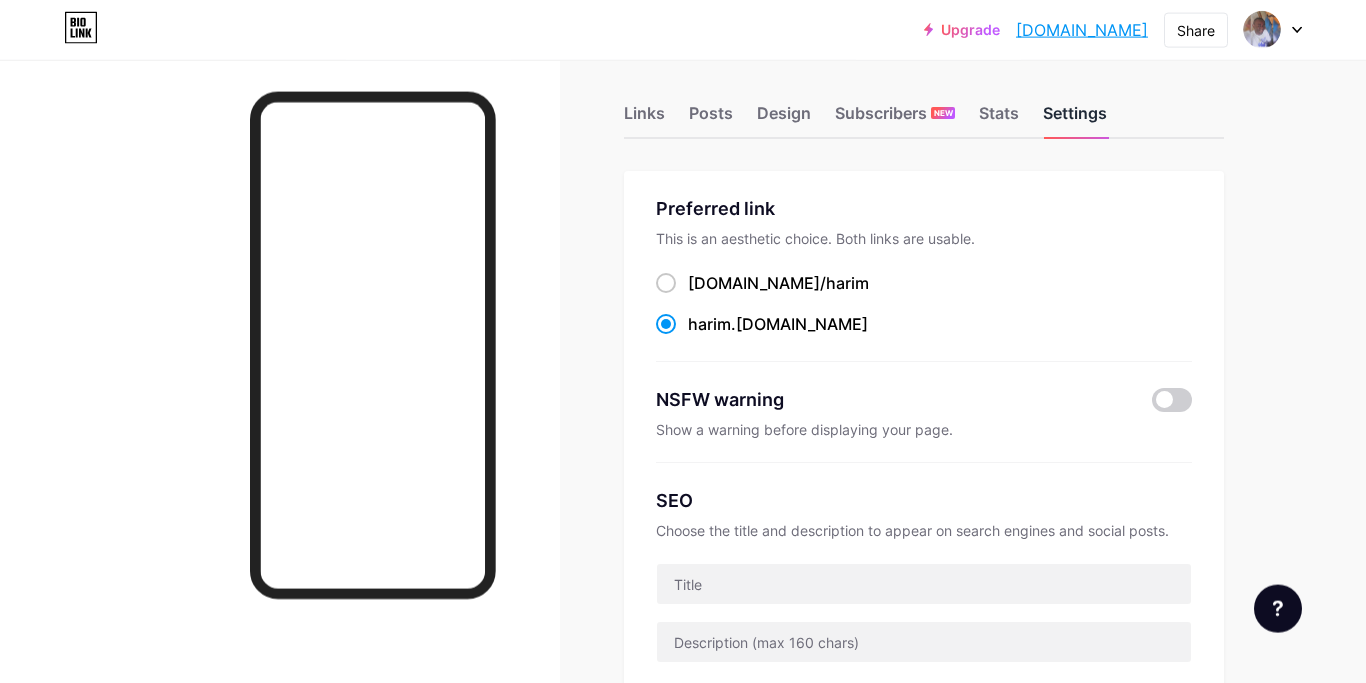scroll, scrollTop: 0, scrollLeft: 0, axis: both 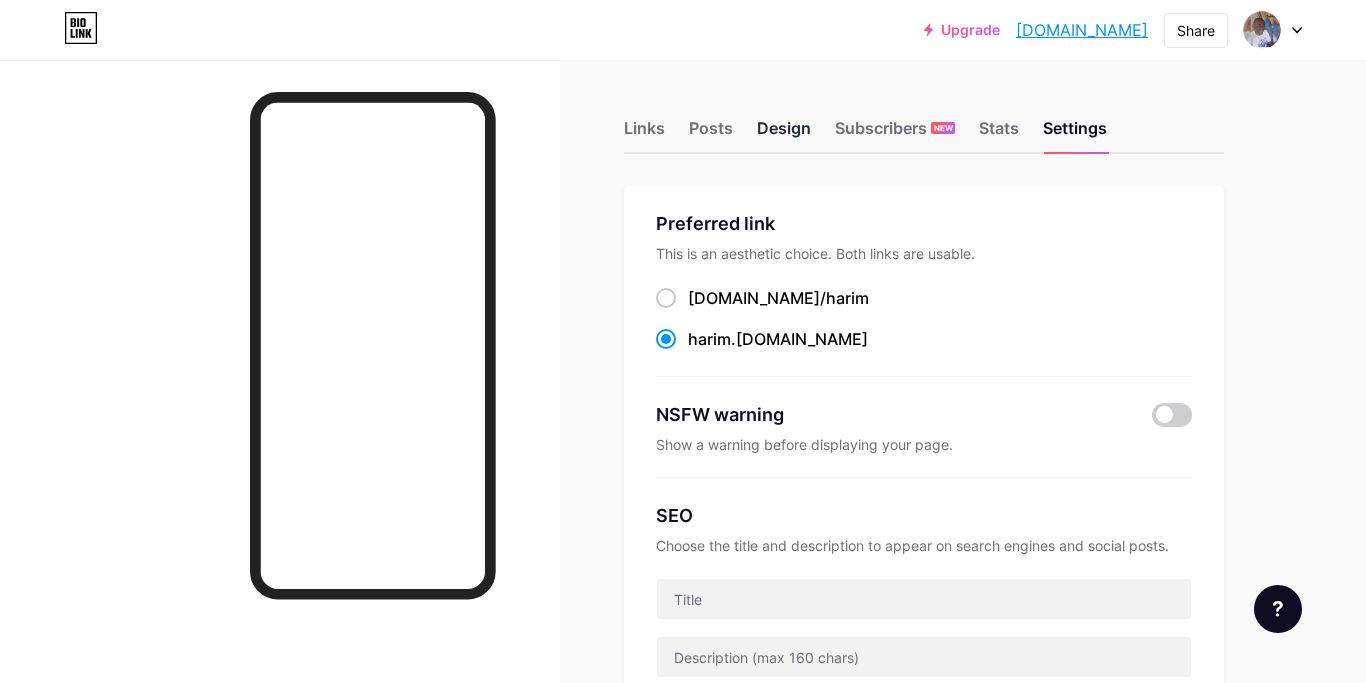 click on "Design" at bounding box center [784, 134] 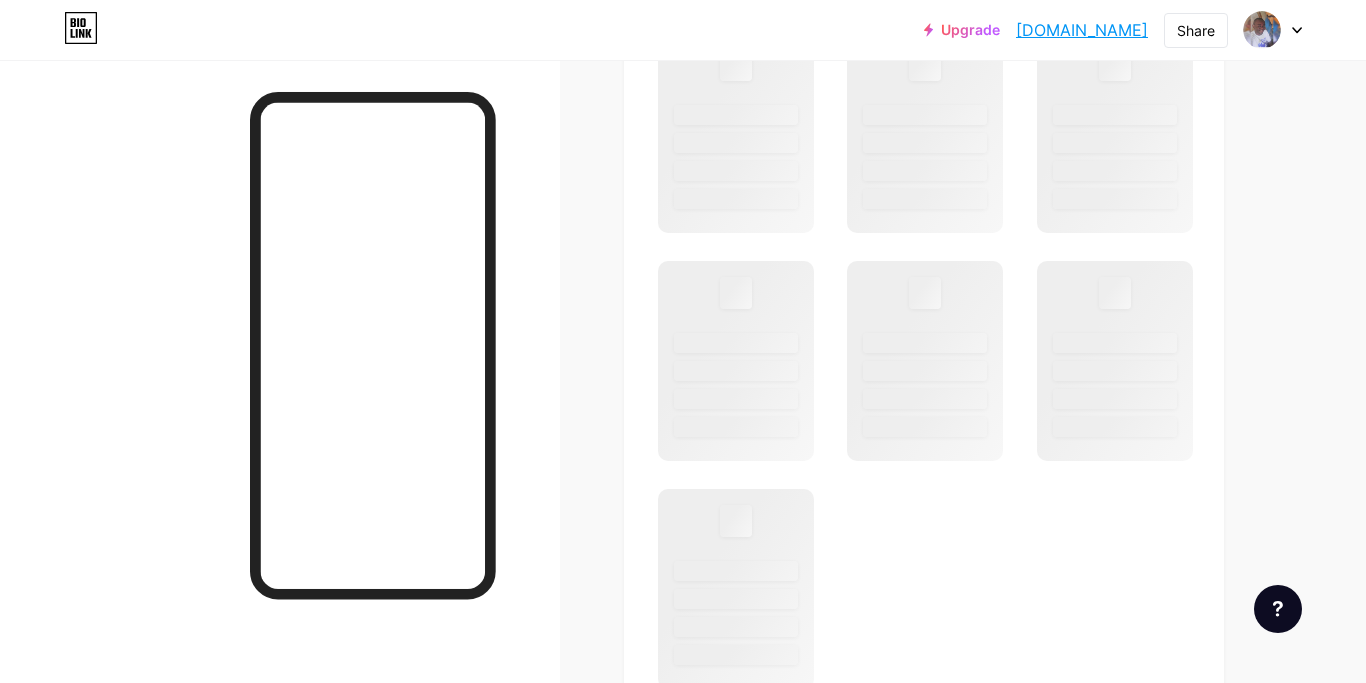 scroll, scrollTop: 1027, scrollLeft: 0, axis: vertical 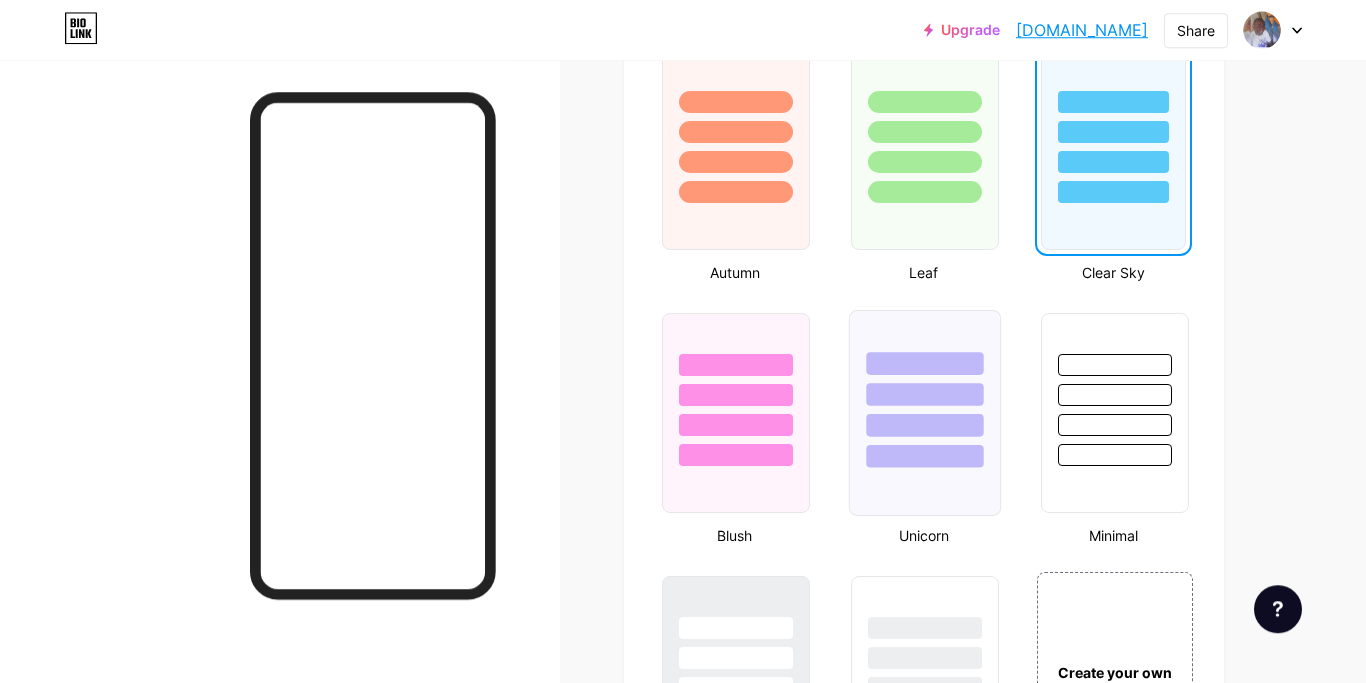 click at bounding box center [925, 425] 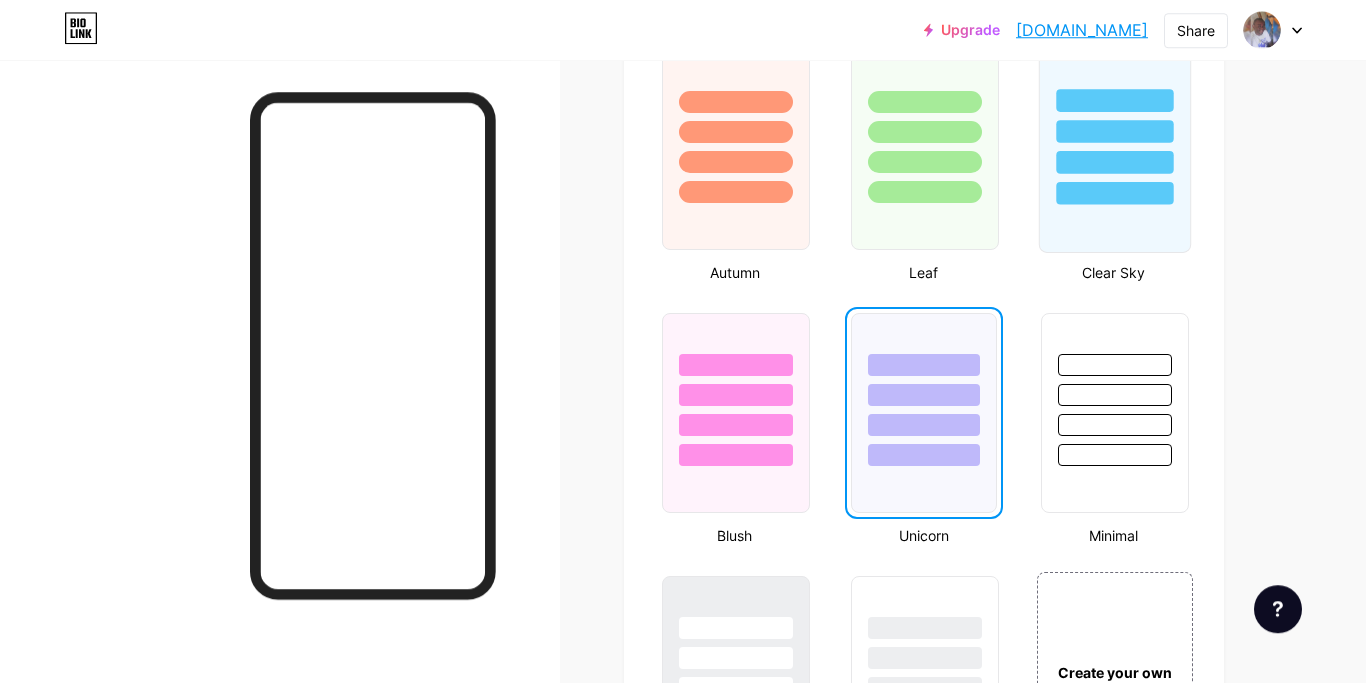 click at bounding box center (1114, 126) 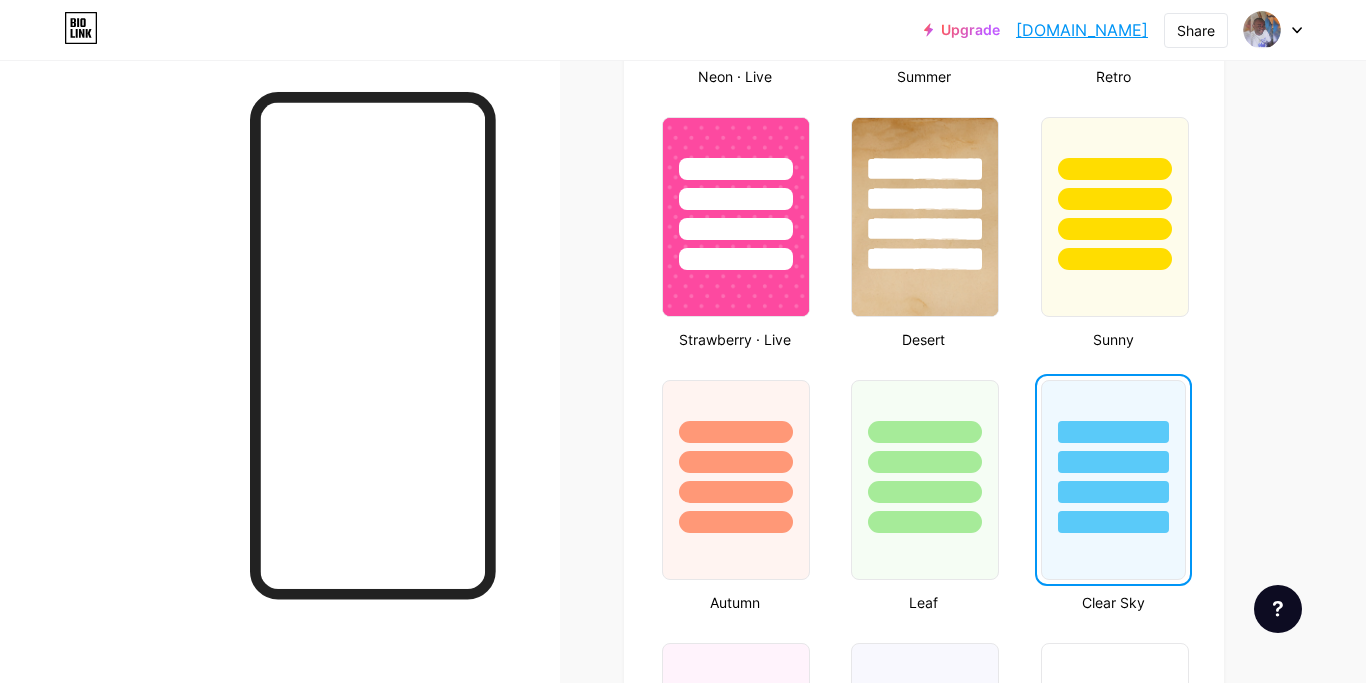 scroll, scrollTop: 1522, scrollLeft: 0, axis: vertical 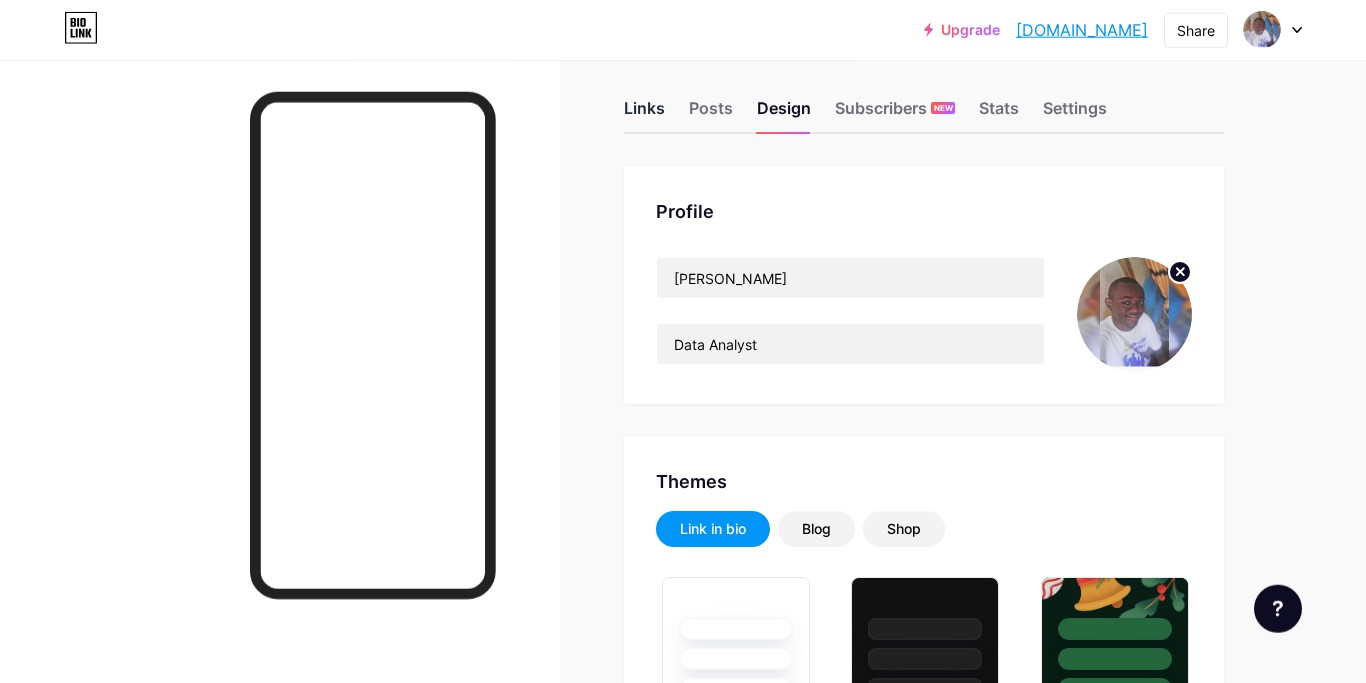 click on "Links" at bounding box center (644, 114) 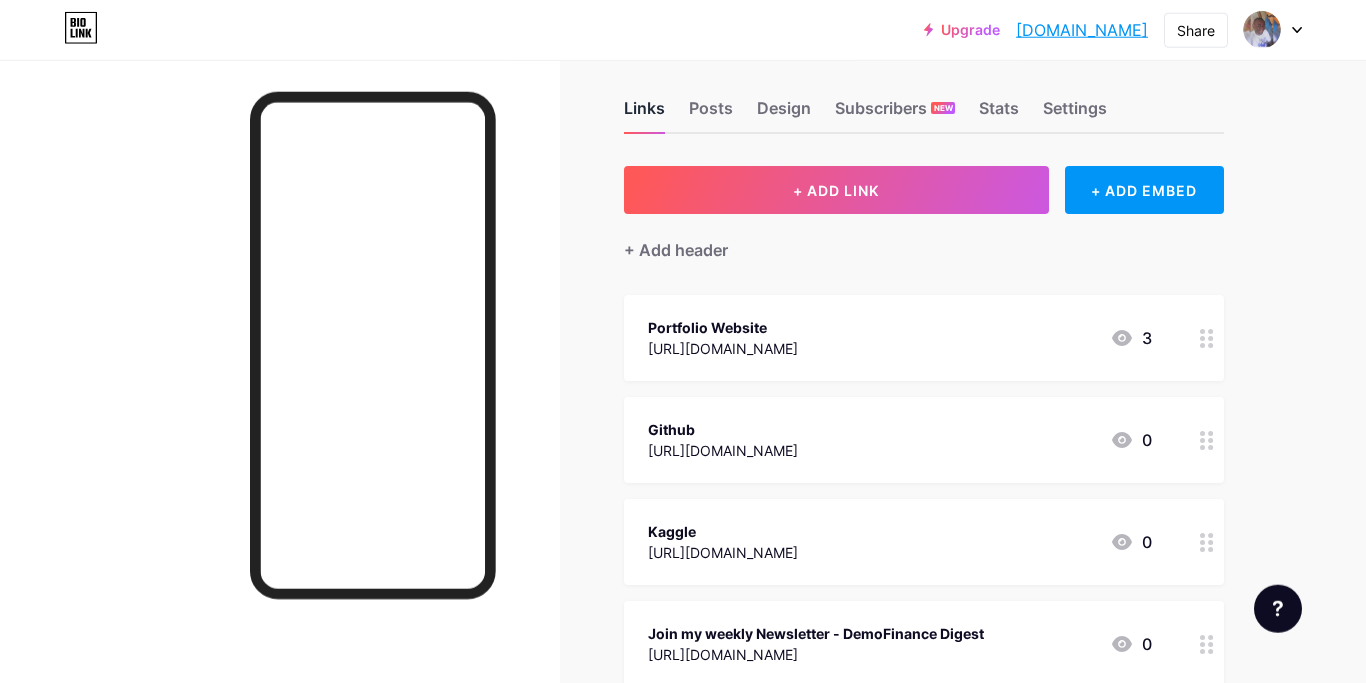 scroll, scrollTop: 0, scrollLeft: 0, axis: both 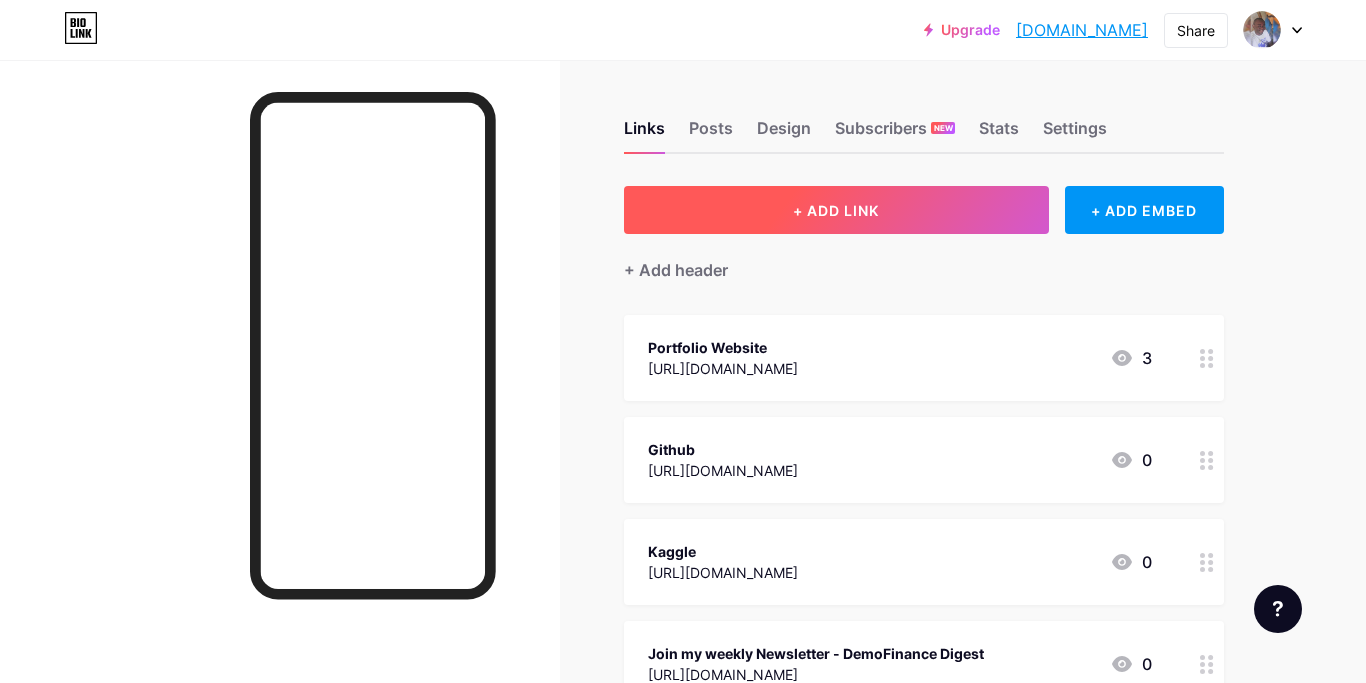 click on "+ ADD LINK" at bounding box center [836, 210] 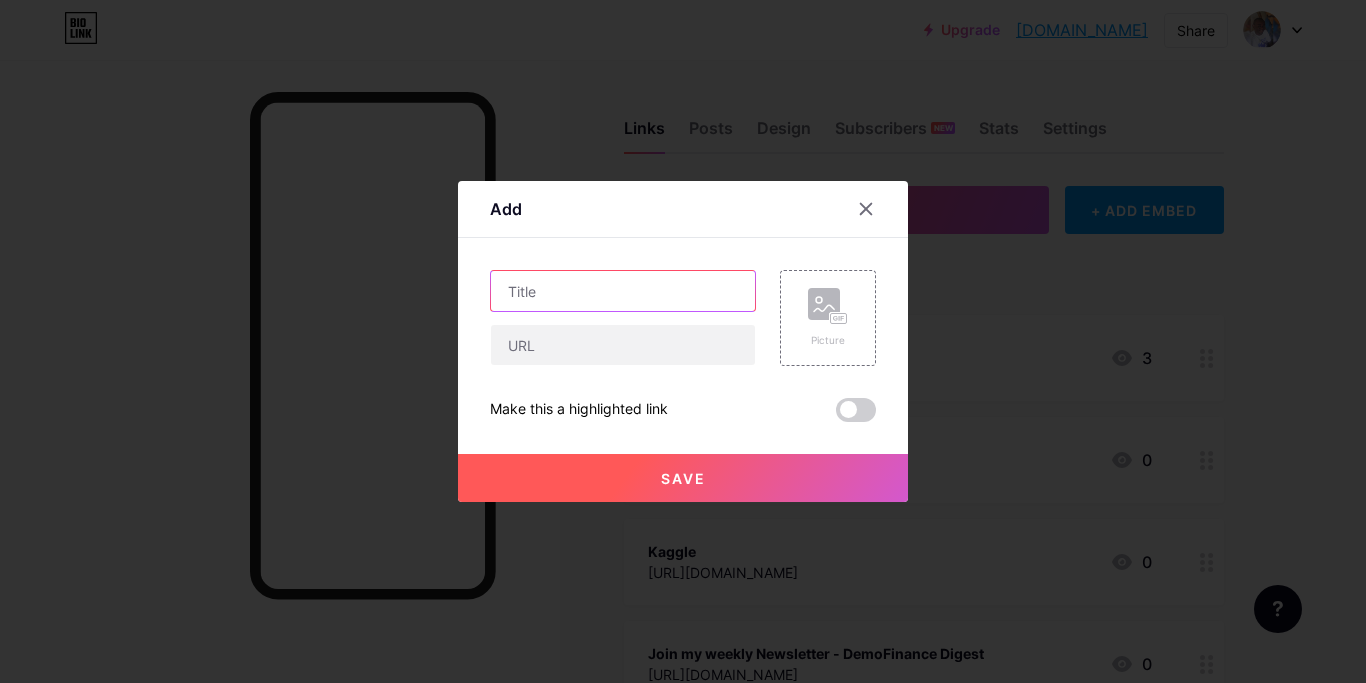 click at bounding box center [623, 291] 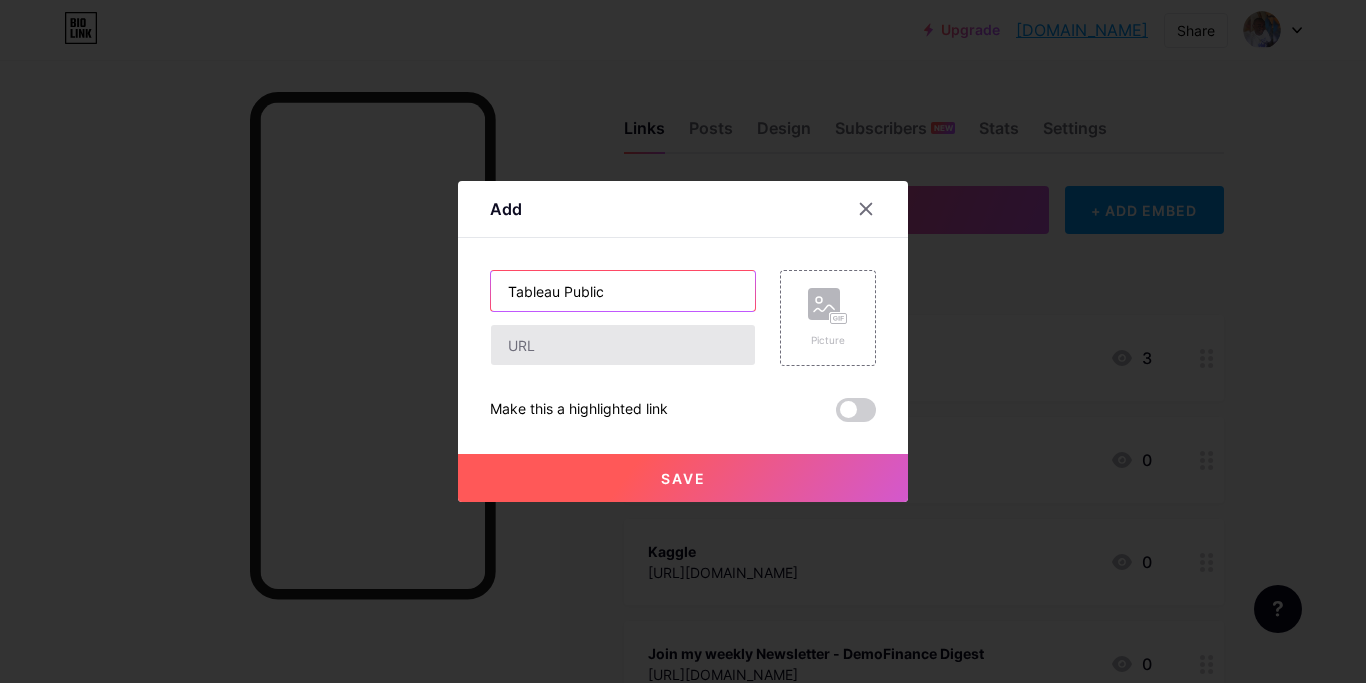 type on "Tableau Public" 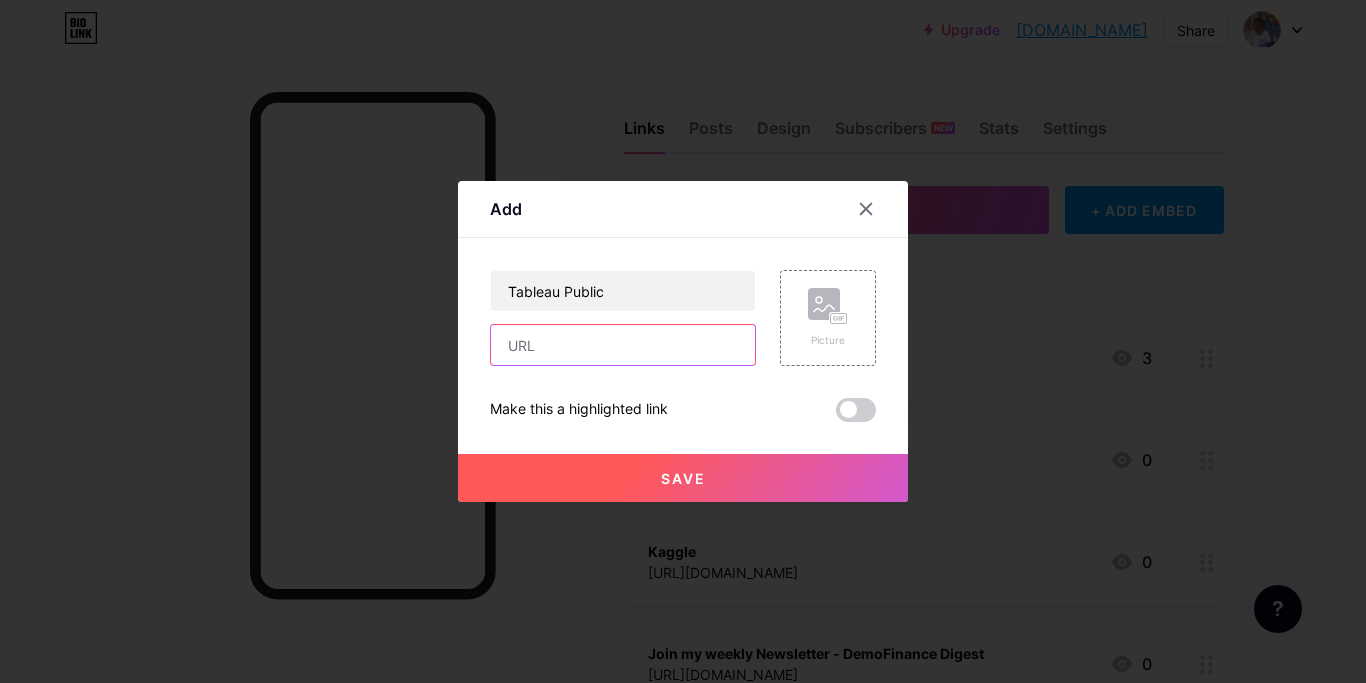 click at bounding box center [623, 345] 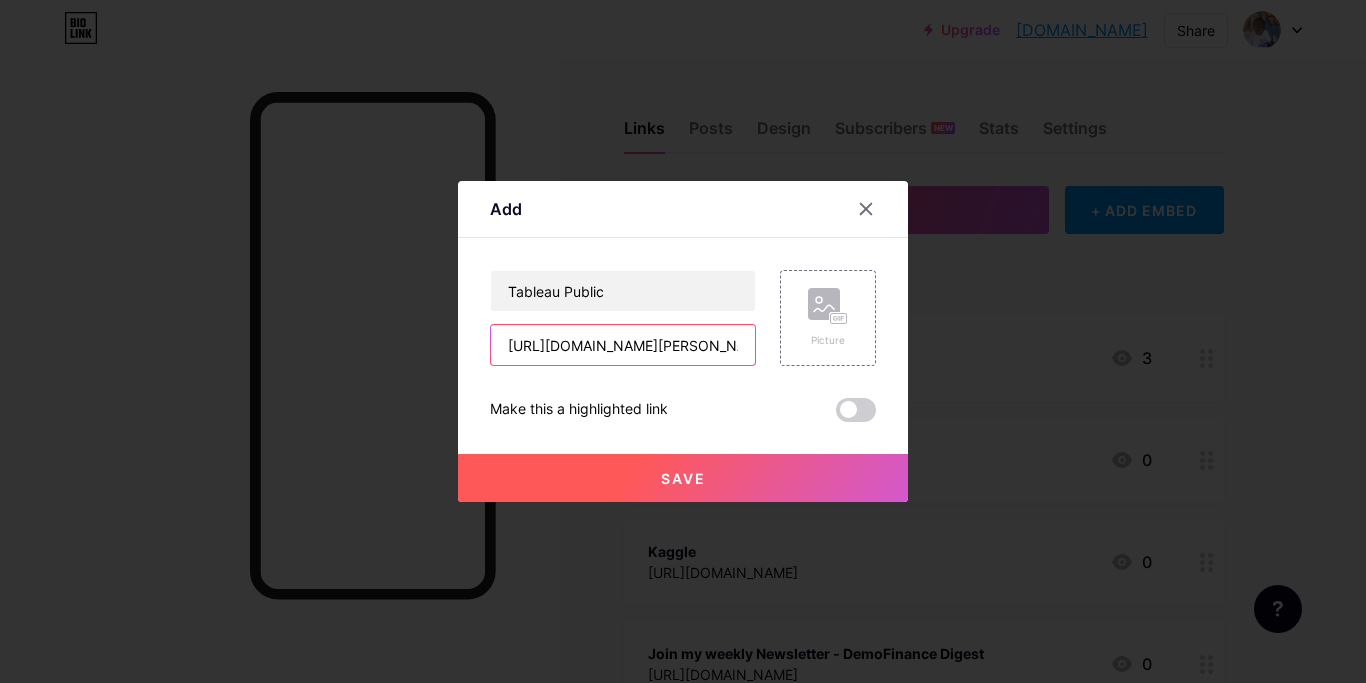 scroll, scrollTop: 0, scrollLeft: 196, axis: horizontal 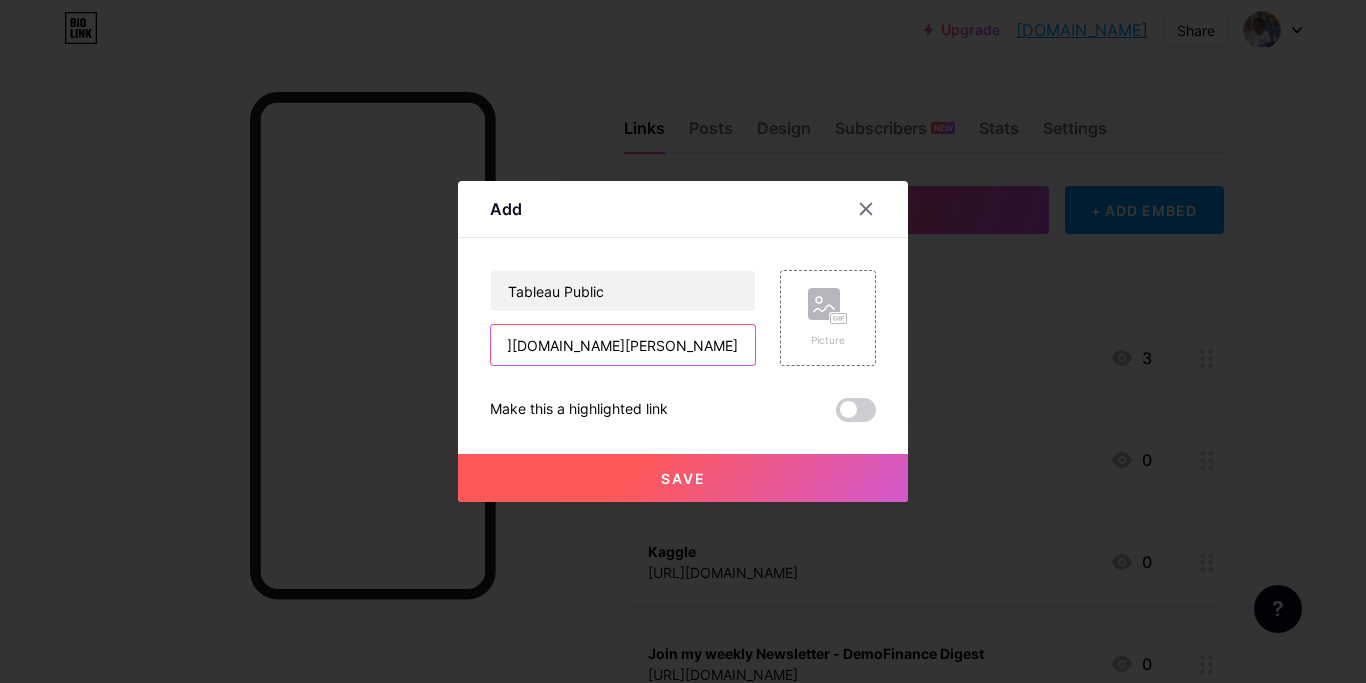 type on "[URL][DOMAIN_NAME][PERSON_NAME]" 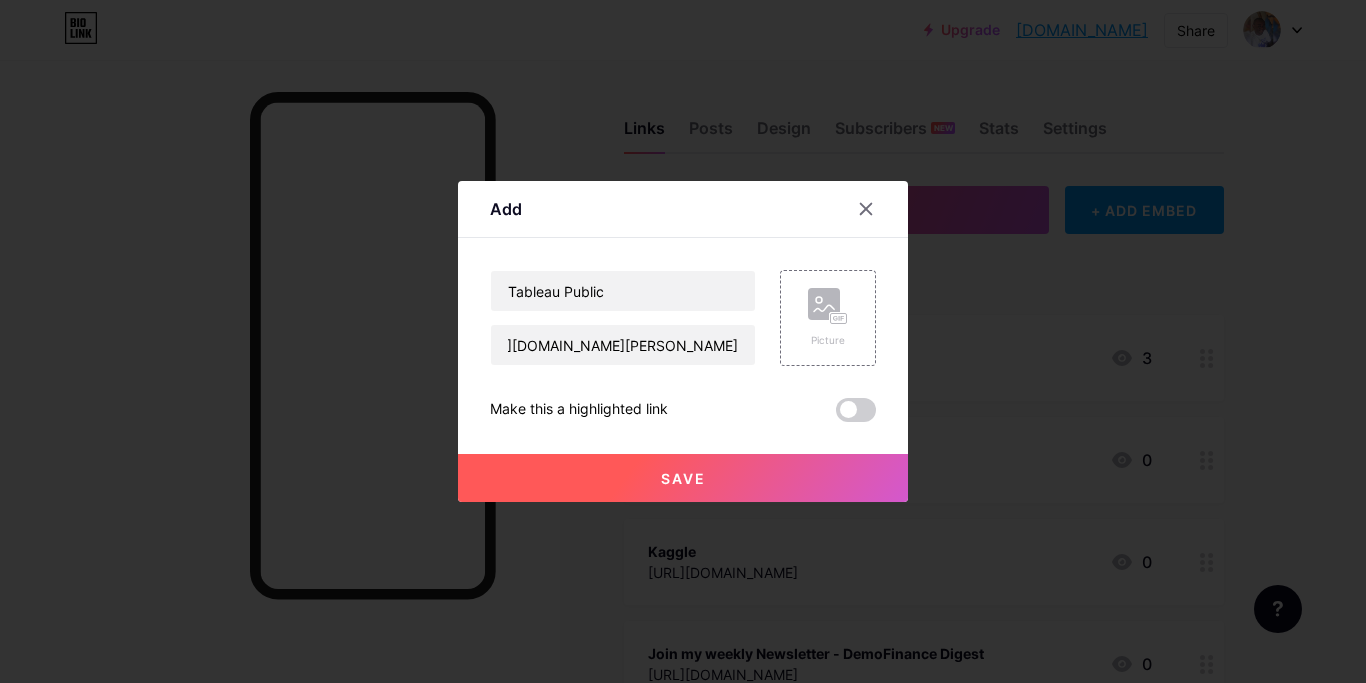 click on "Save" at bounding box center (683, 478) 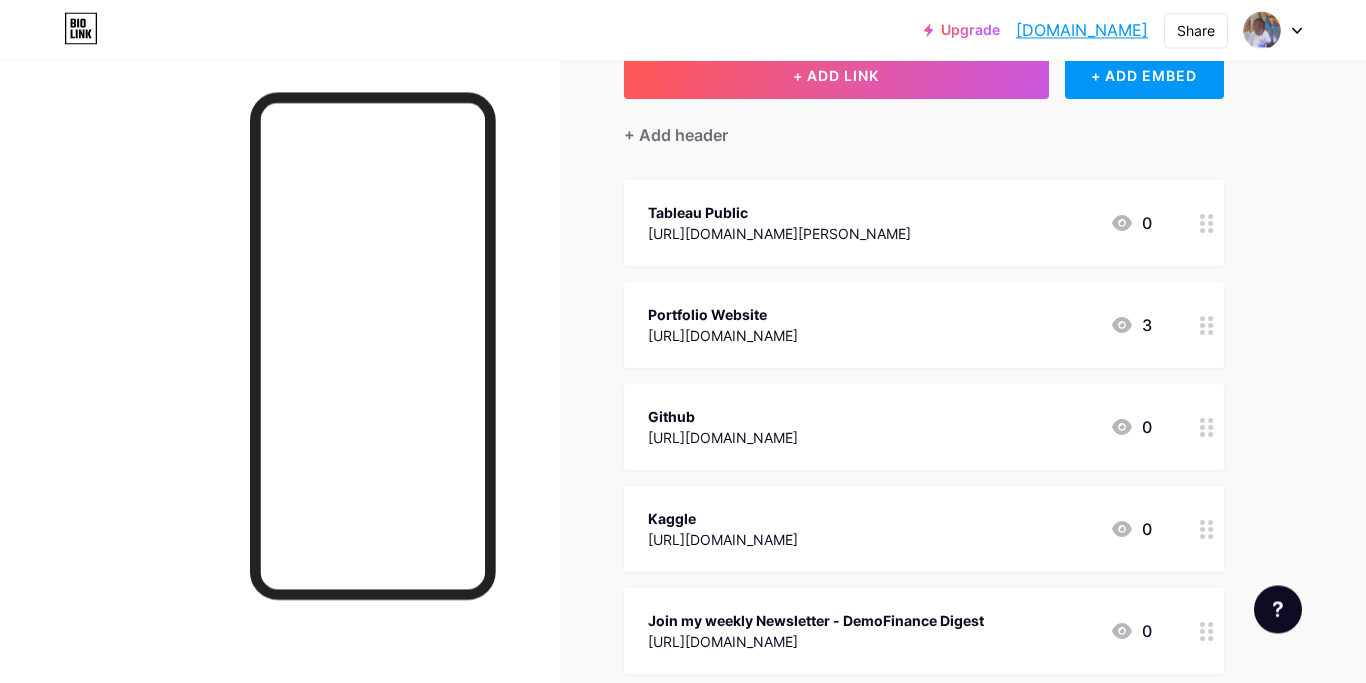 scroll, scrollTop: 144, scrollLeft: 0, axis: vertical 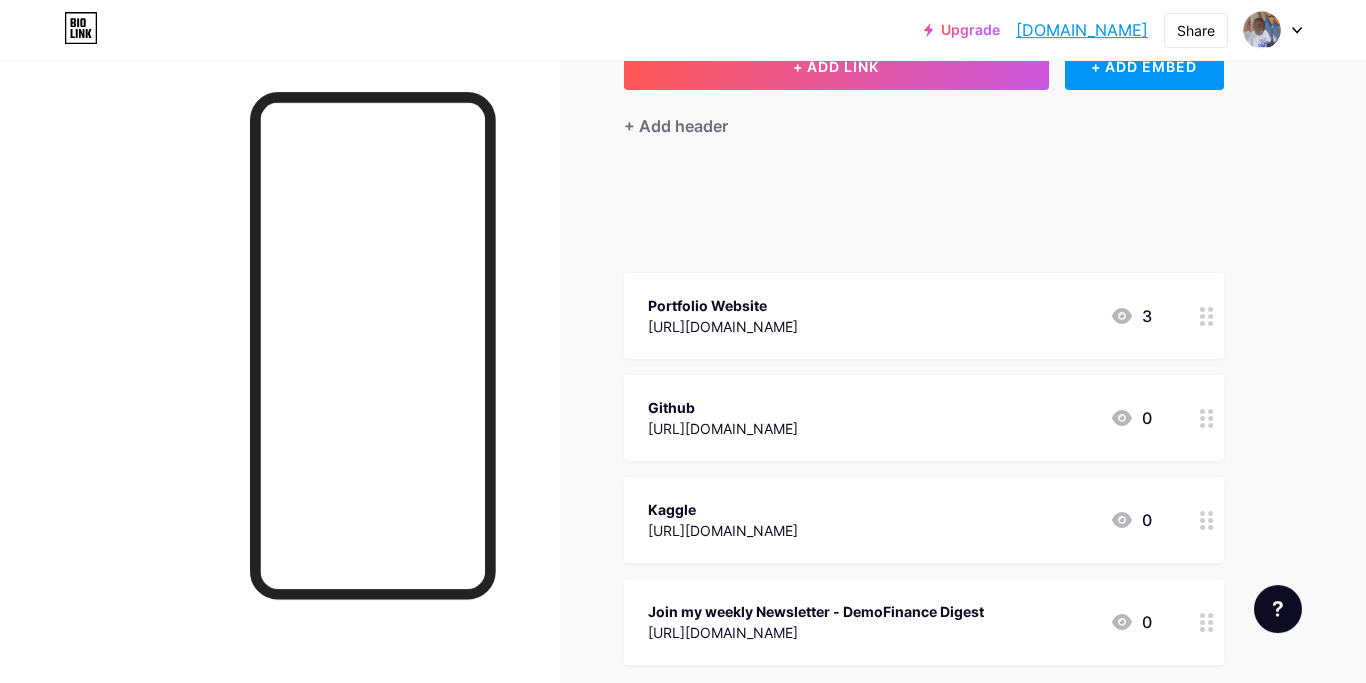 type 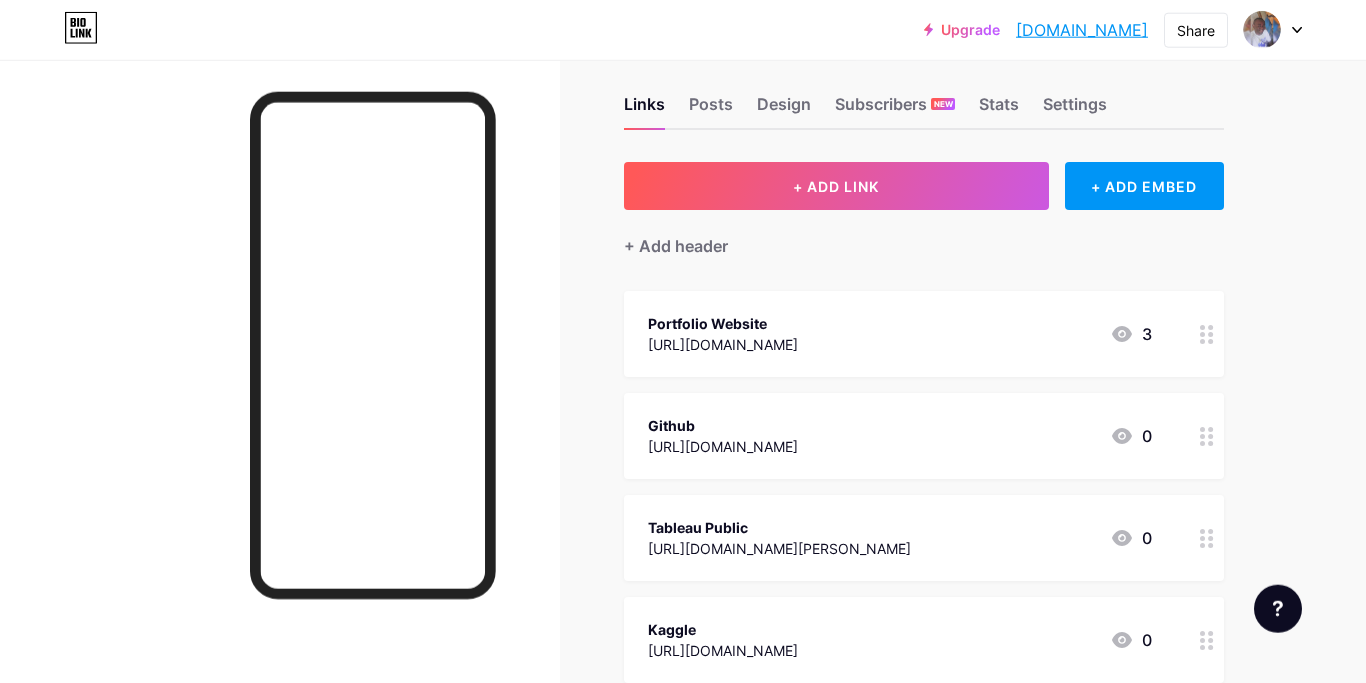 scroll, scrollTop: 7, scrollLeft: 0, axis: vertical 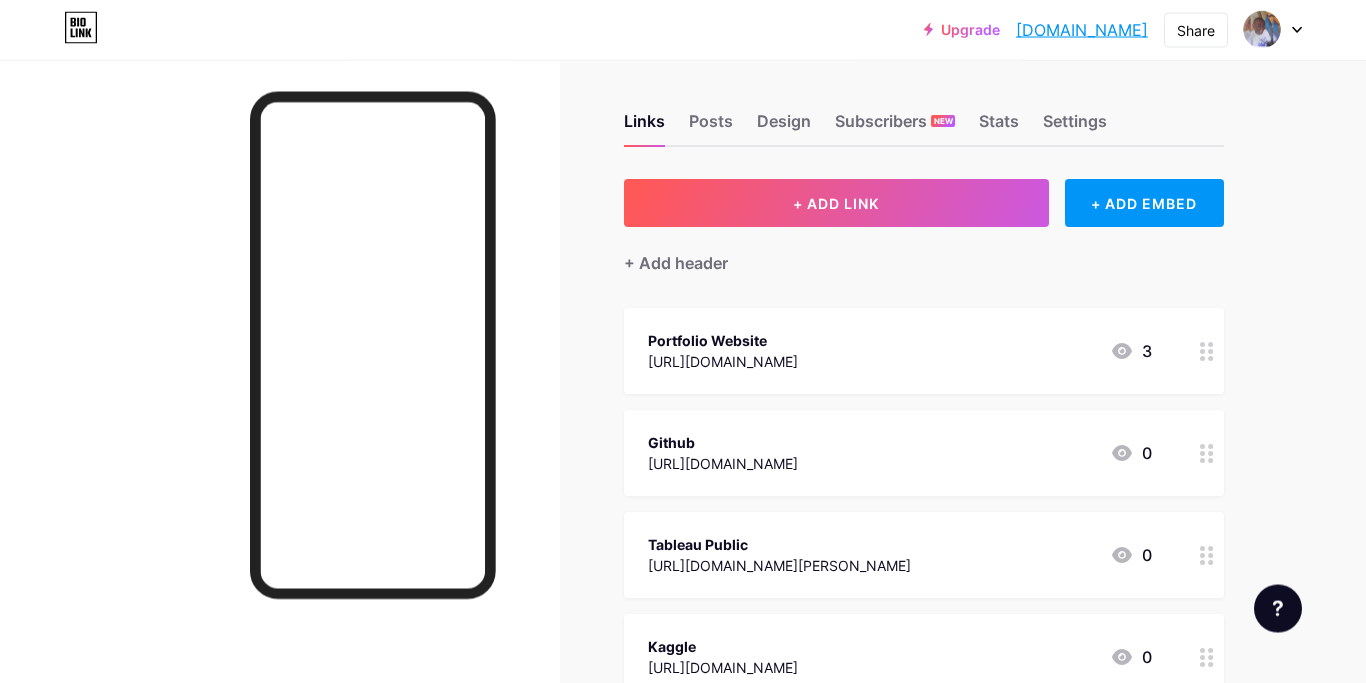 drag, startPoint x: 908, startPoint y: 362, endPoint x: 677, endPoint y: 370, distance: 231.13849 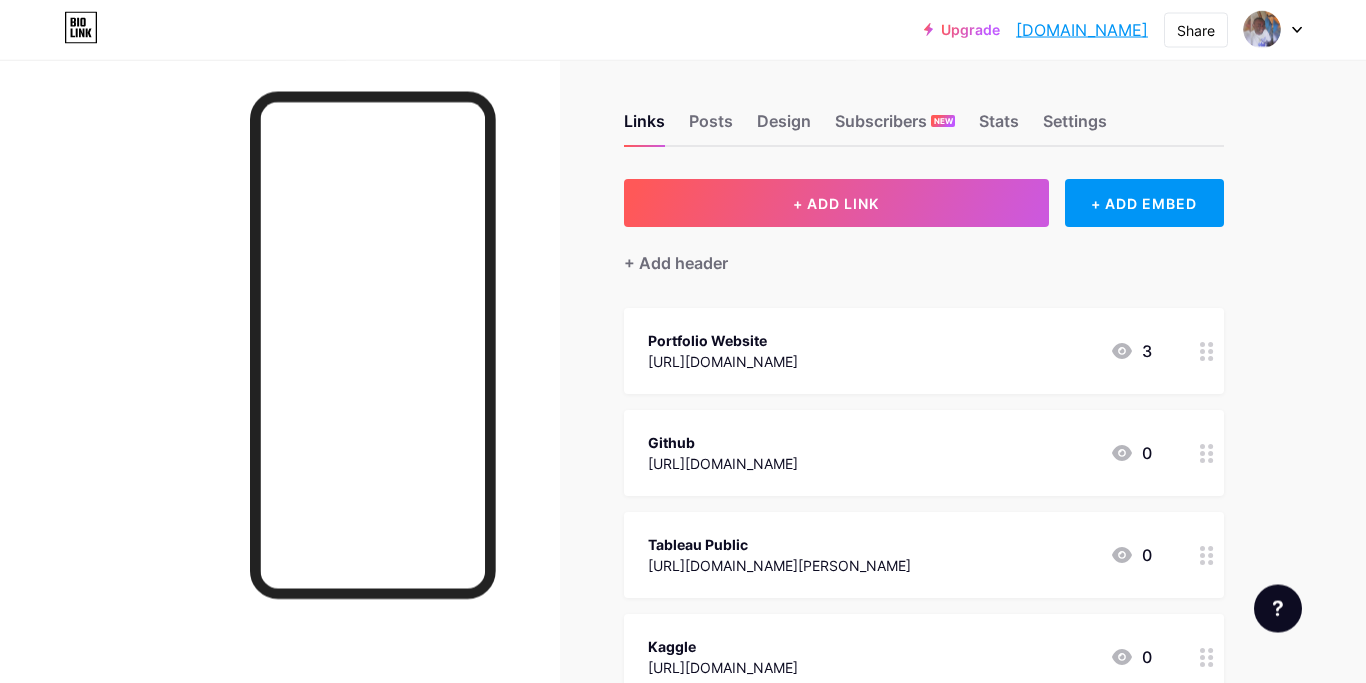 click on "Portfolio Website
[URL][DOMAIN_NAME]
3" at bounding box center [900, 351] 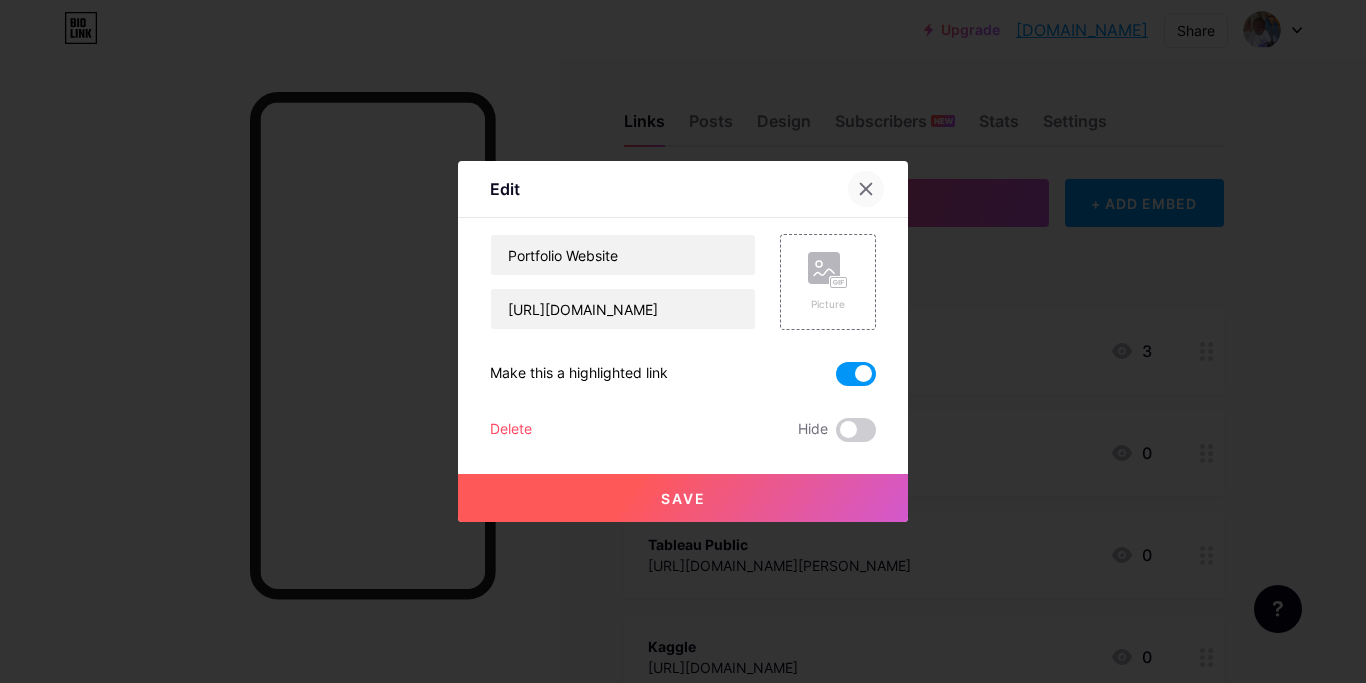 click 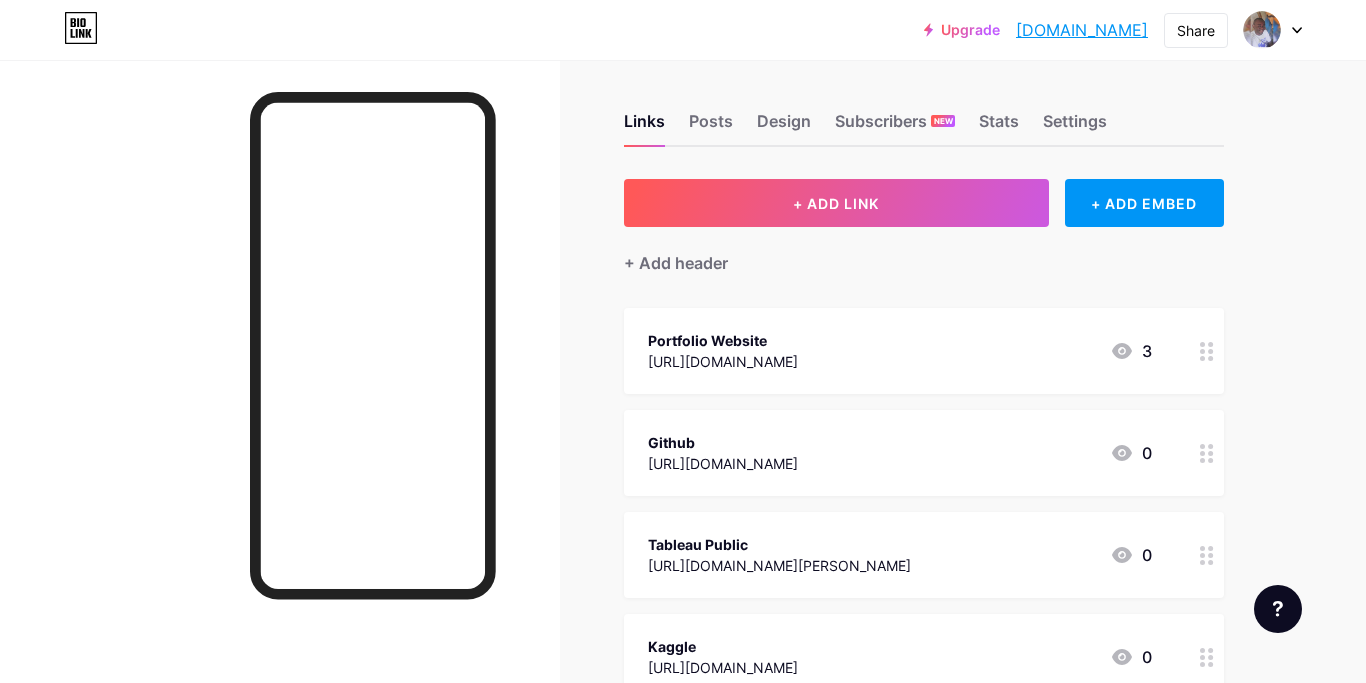drag, startPoint x: 901, startPoint y: 463, endPoint x: 646, endPoint y: 470, distance: 255.09605 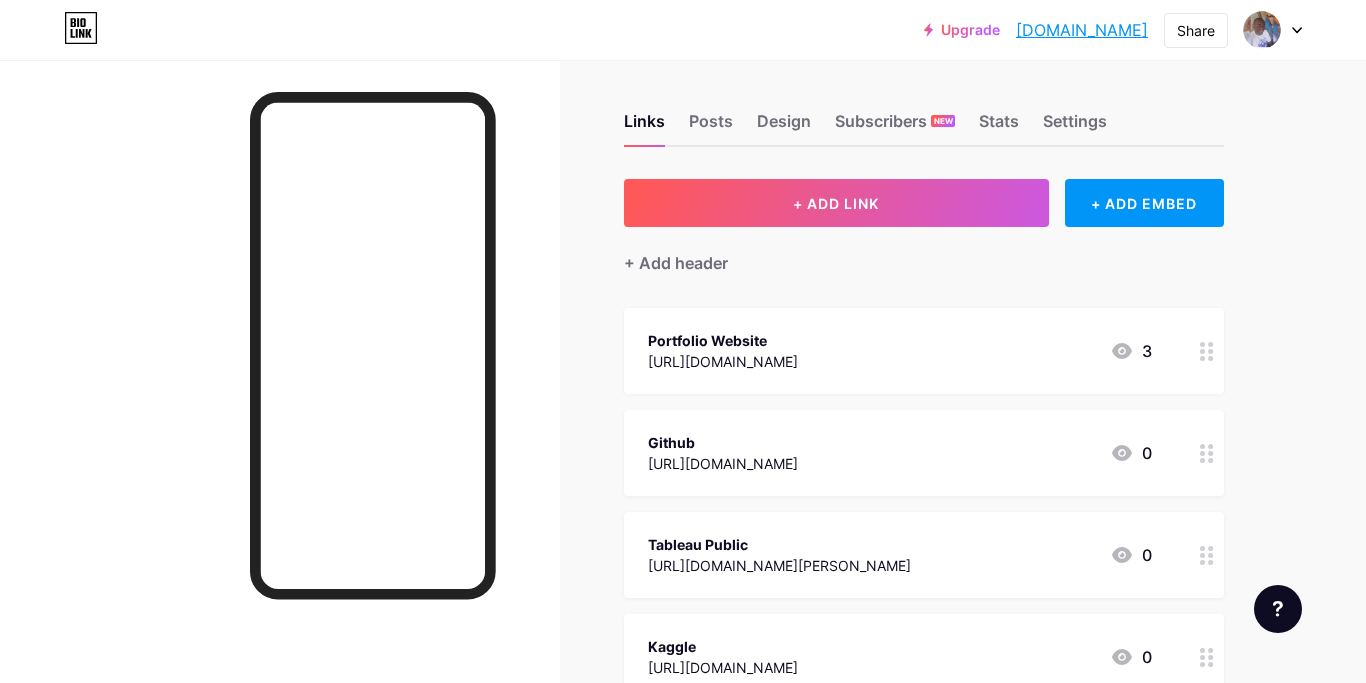 click on "Github
[URL][DOMAIN_NAME]
0" at bounding box center [924, 453] 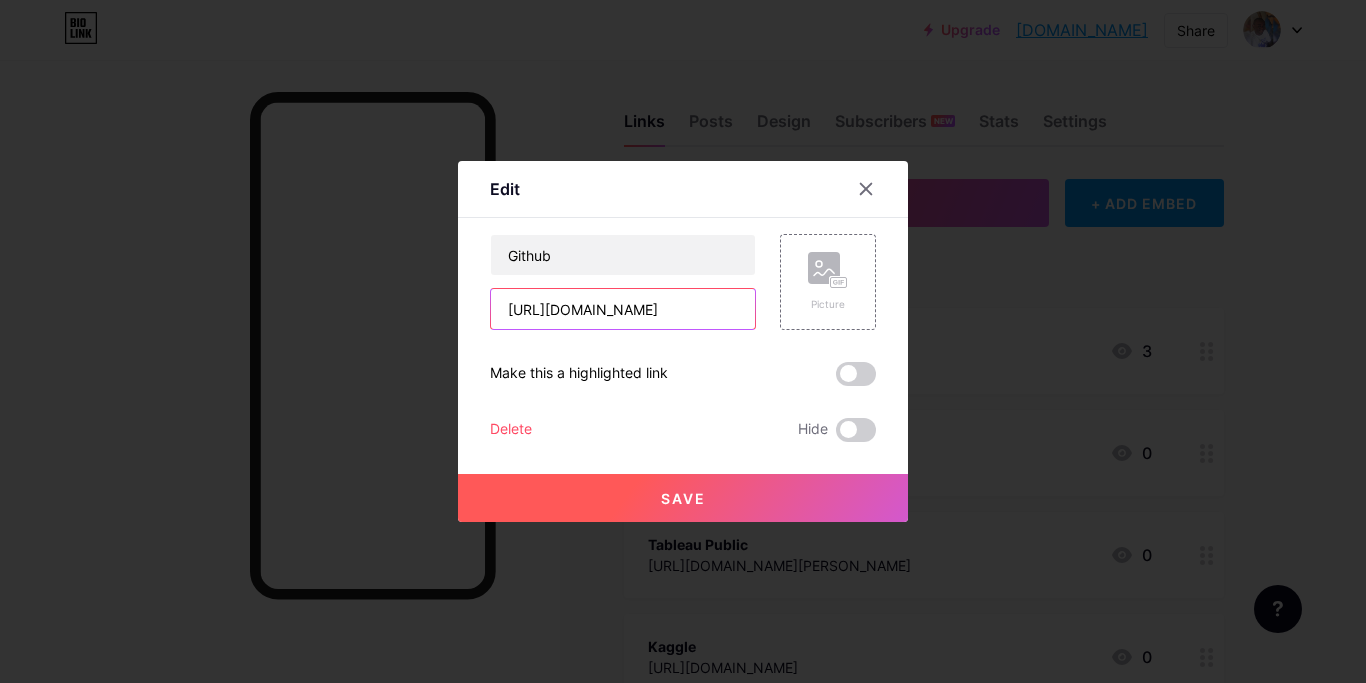 click on "[URL][DOMAIN_NAME]" at bounding box center (623, 309) 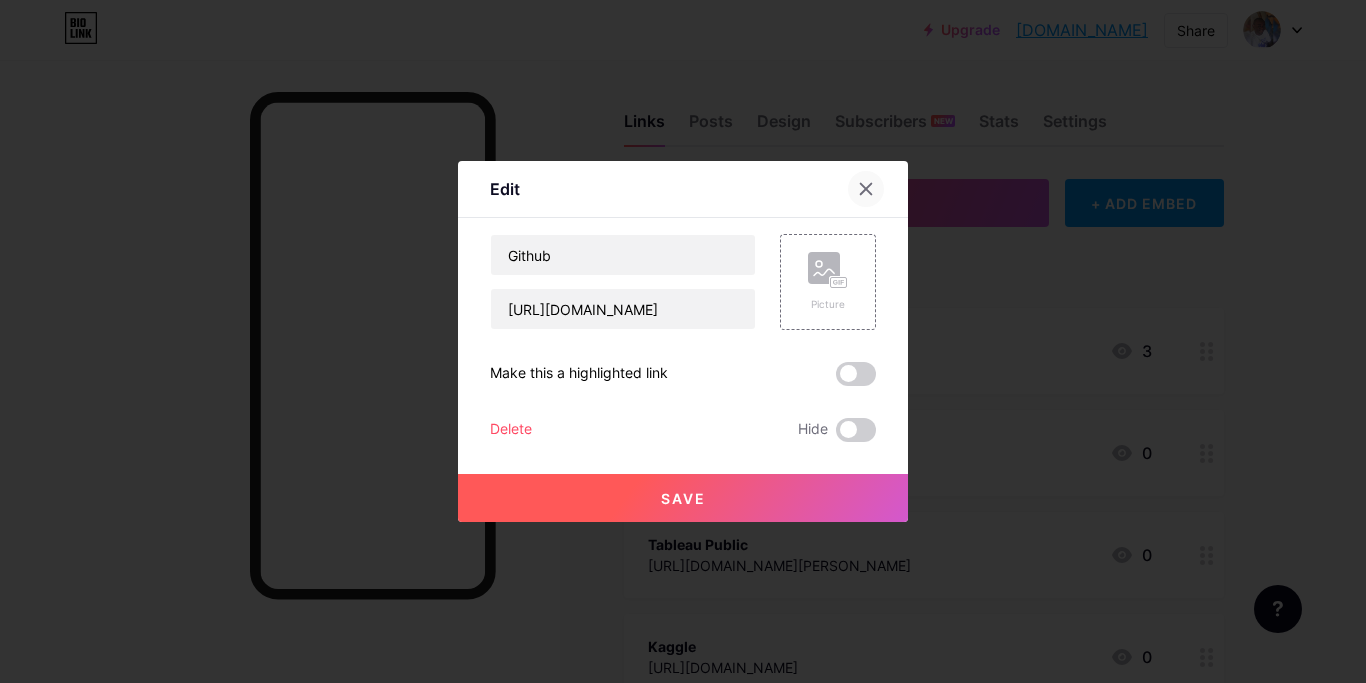click 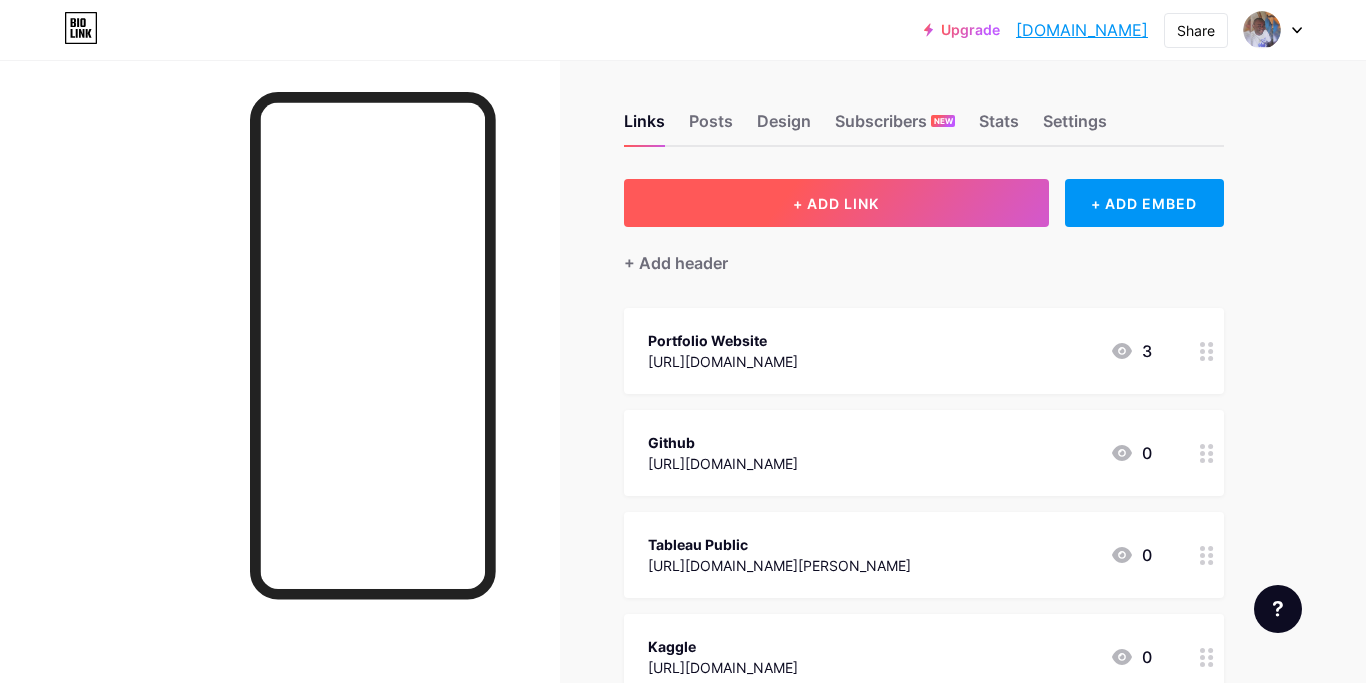 click on "+ ADD LINK" at bounding box center [836, 203] 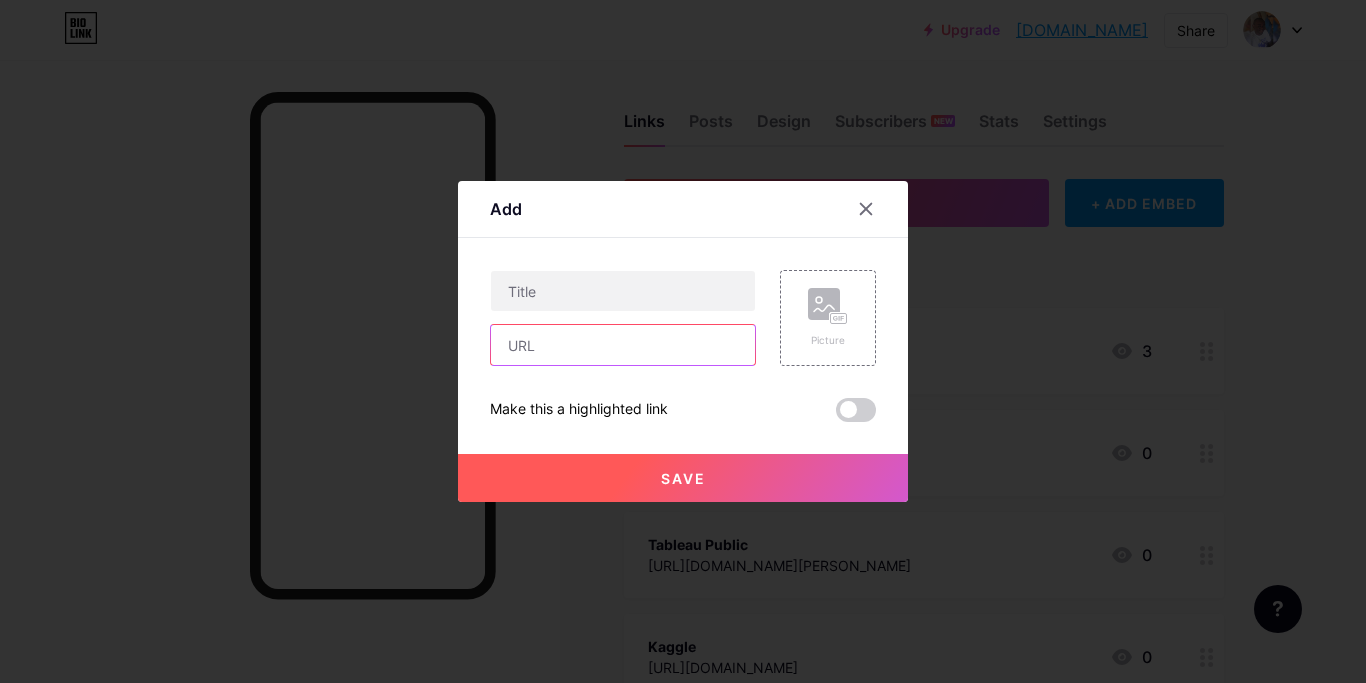 click at bounding box center [623, 345] 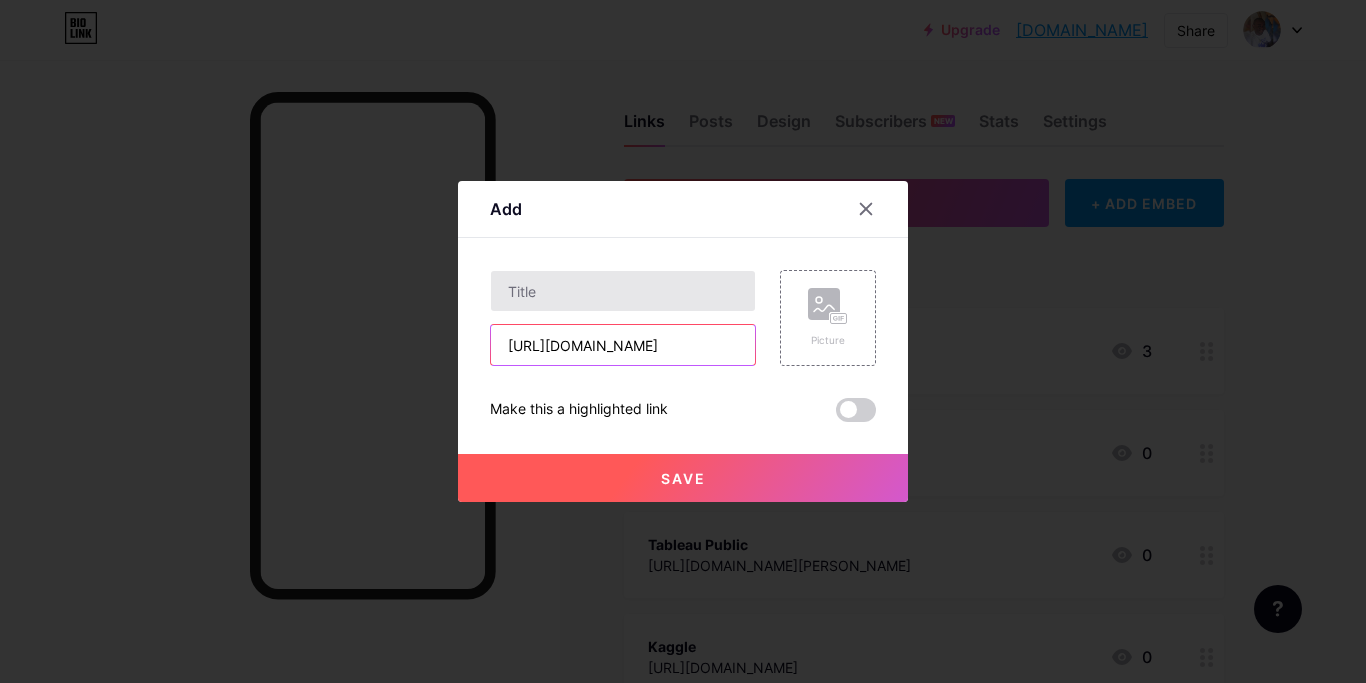 scroll, scrollTop: 0, scrollLeft: 69, axis: horizontal 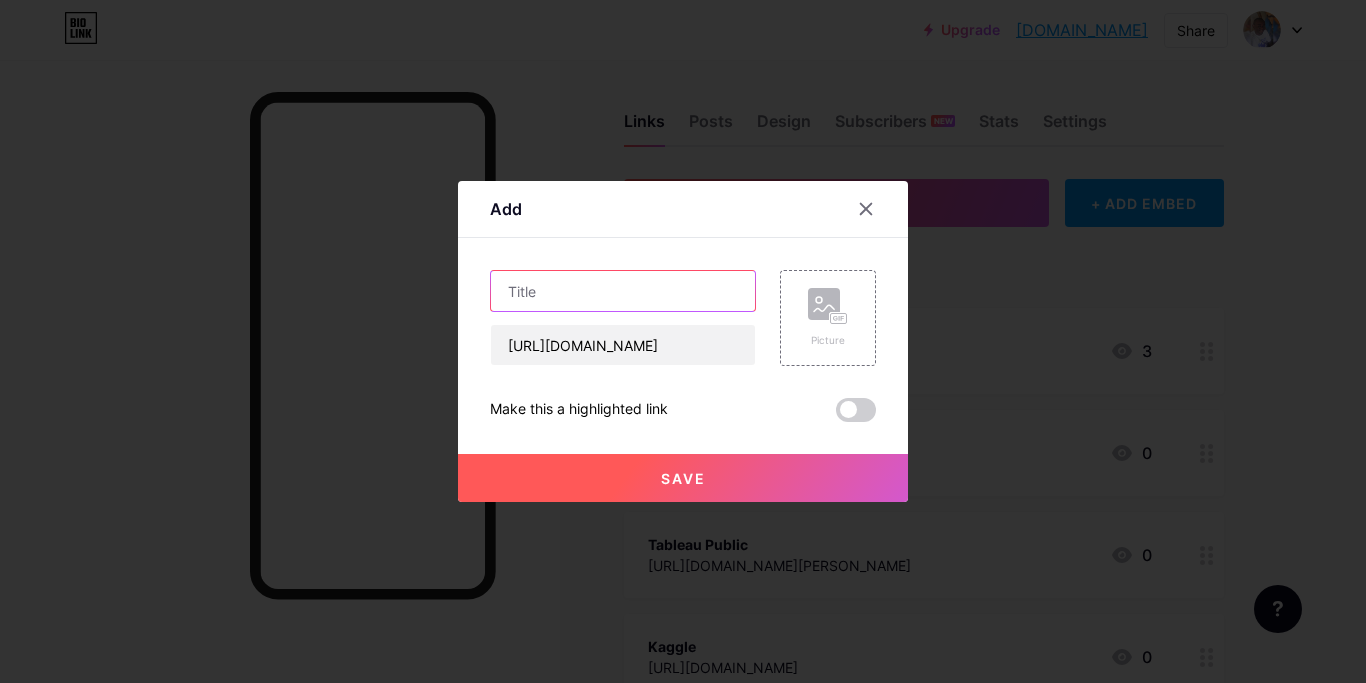 click at bounding box center (623, 291) 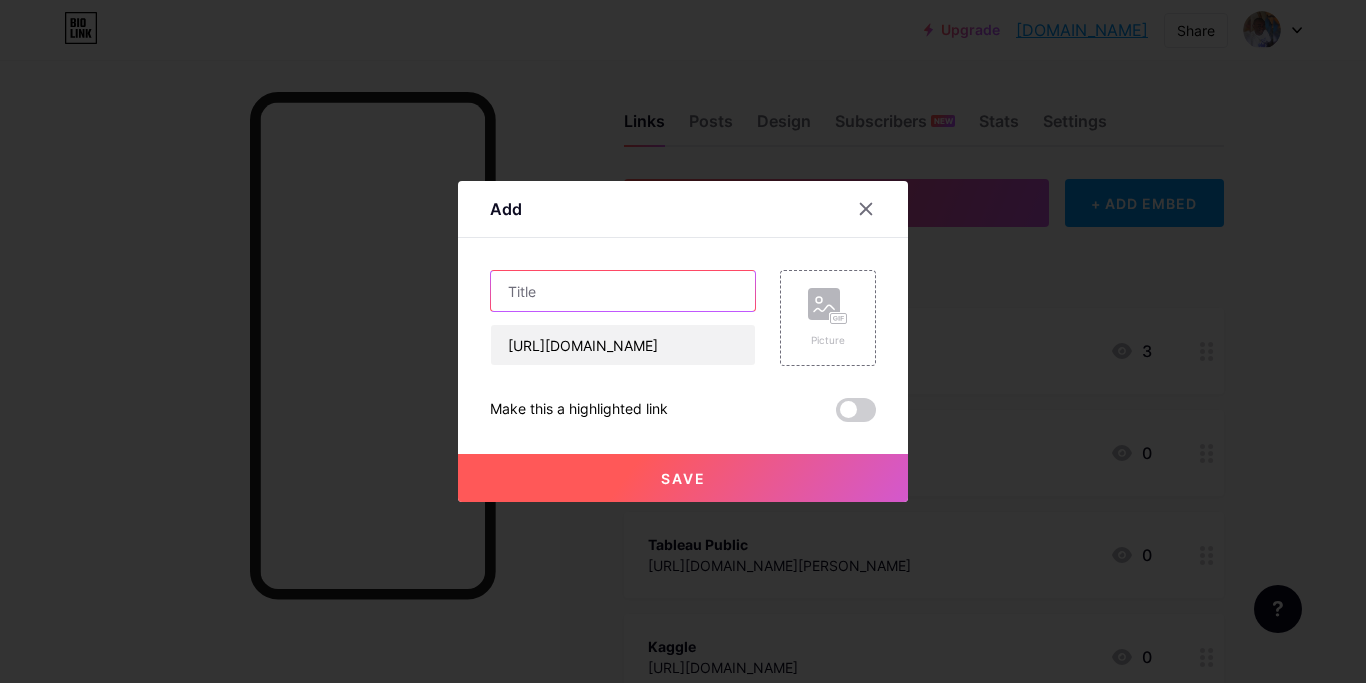 paste on "[URL][DOMAIN_NAME]" 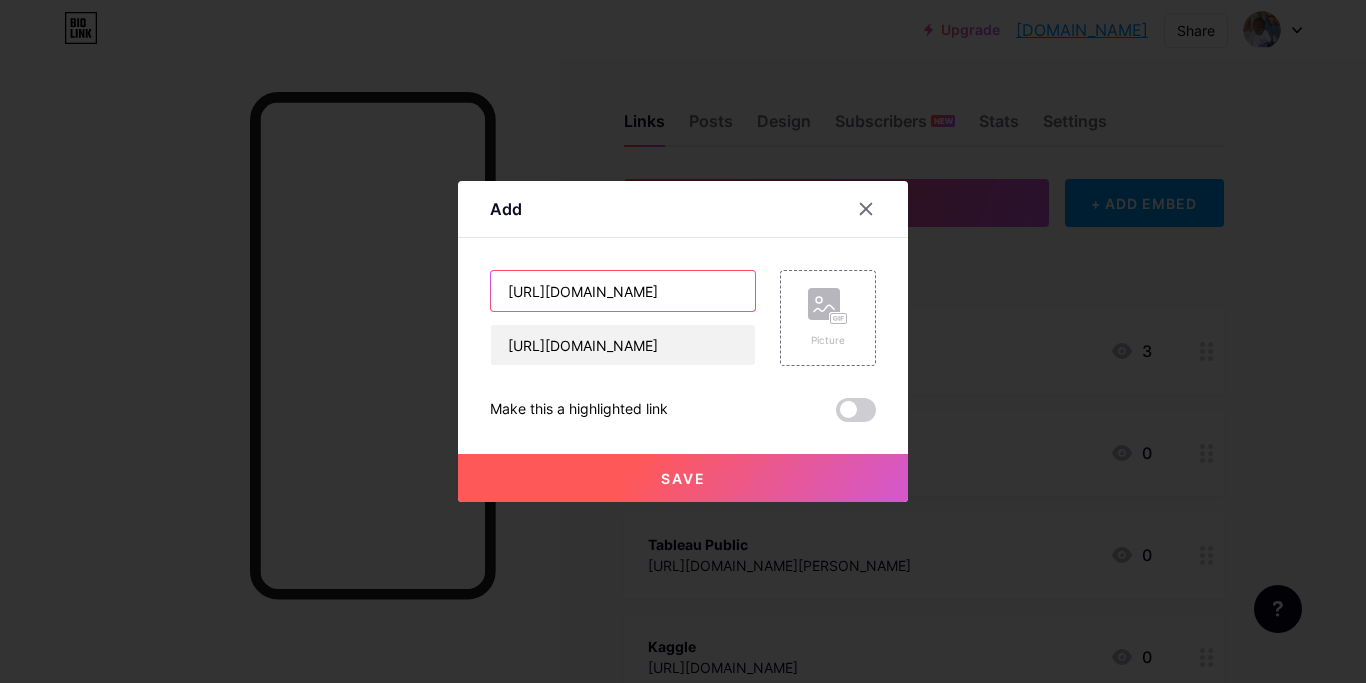 scroll, scrollTop: 0, scrollLeft: 0, axis: both 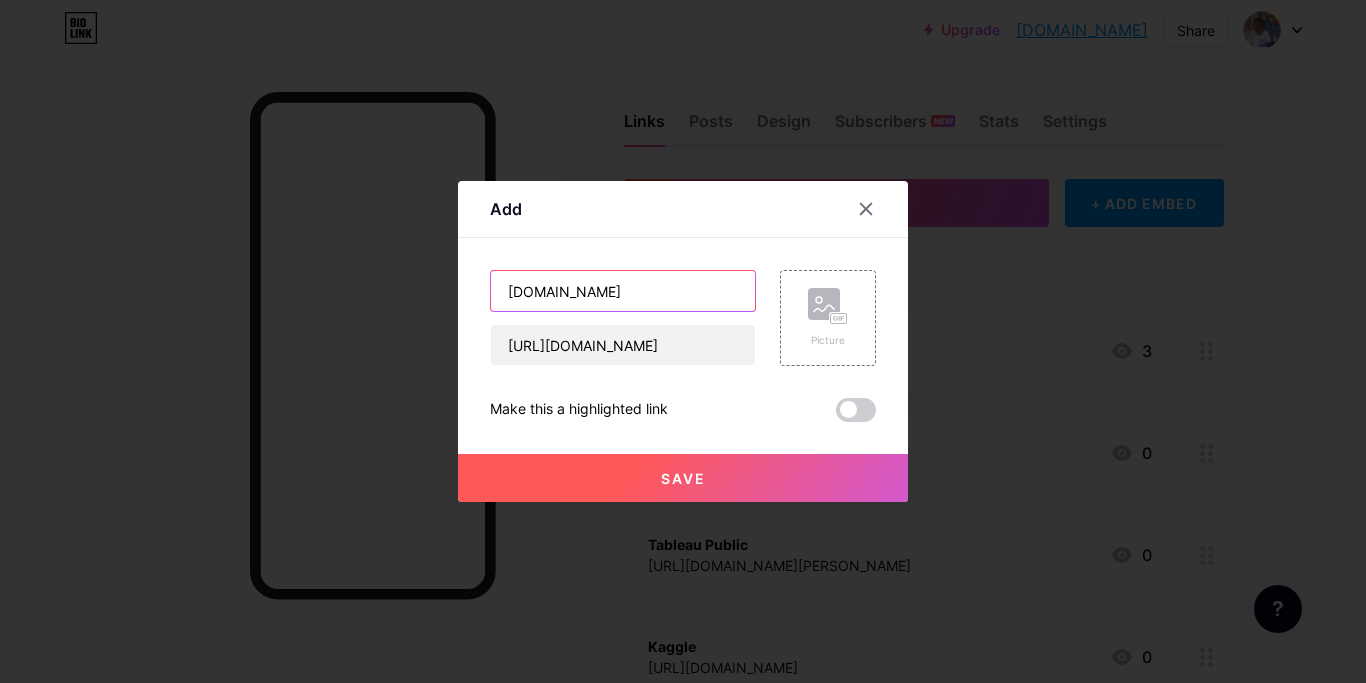 type on "[DOMAIN_NAME]" 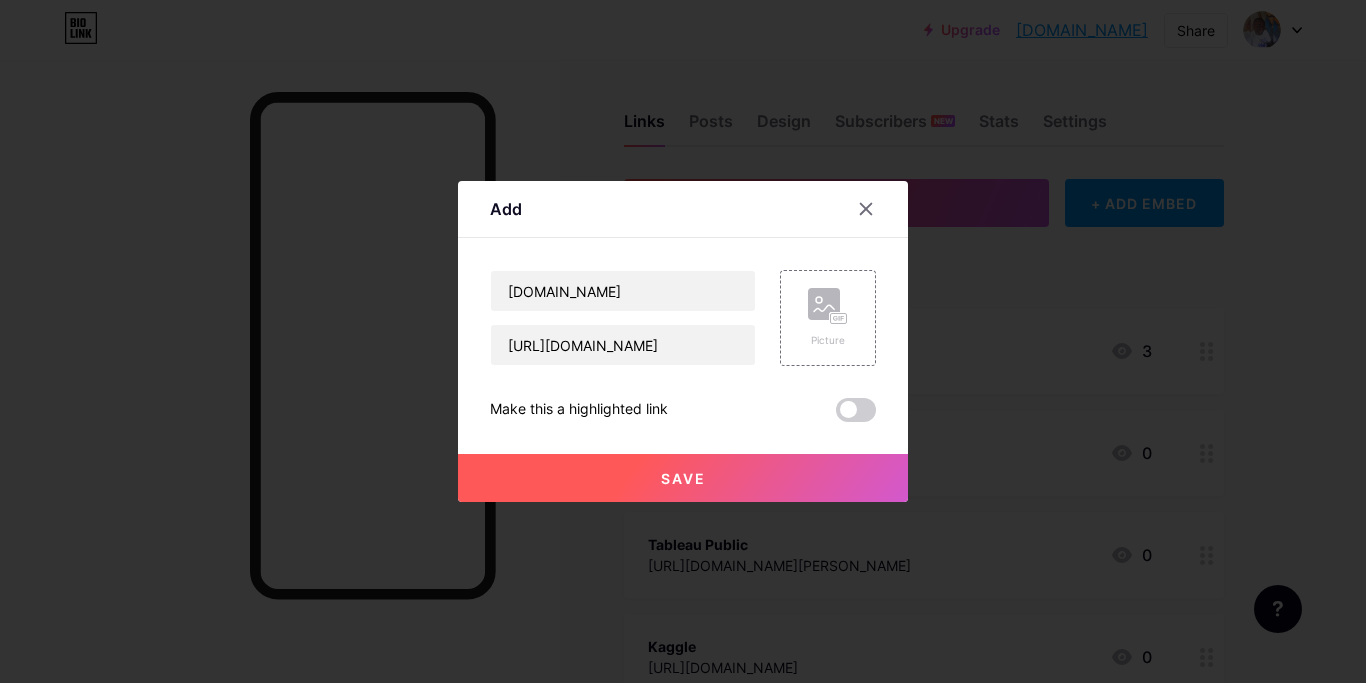 click on "Save" at bounding box center [683, 478] 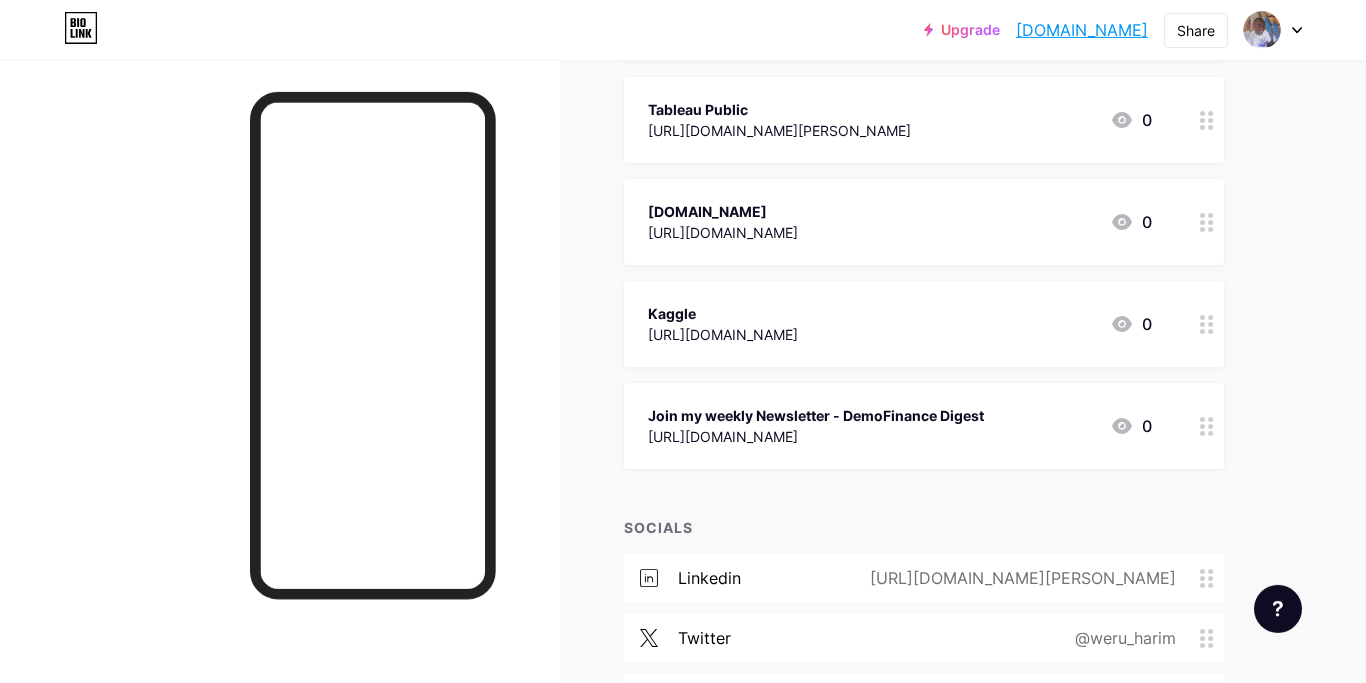 scroll, scrollTop: 455, scrollLeft: 0, axis: vertical 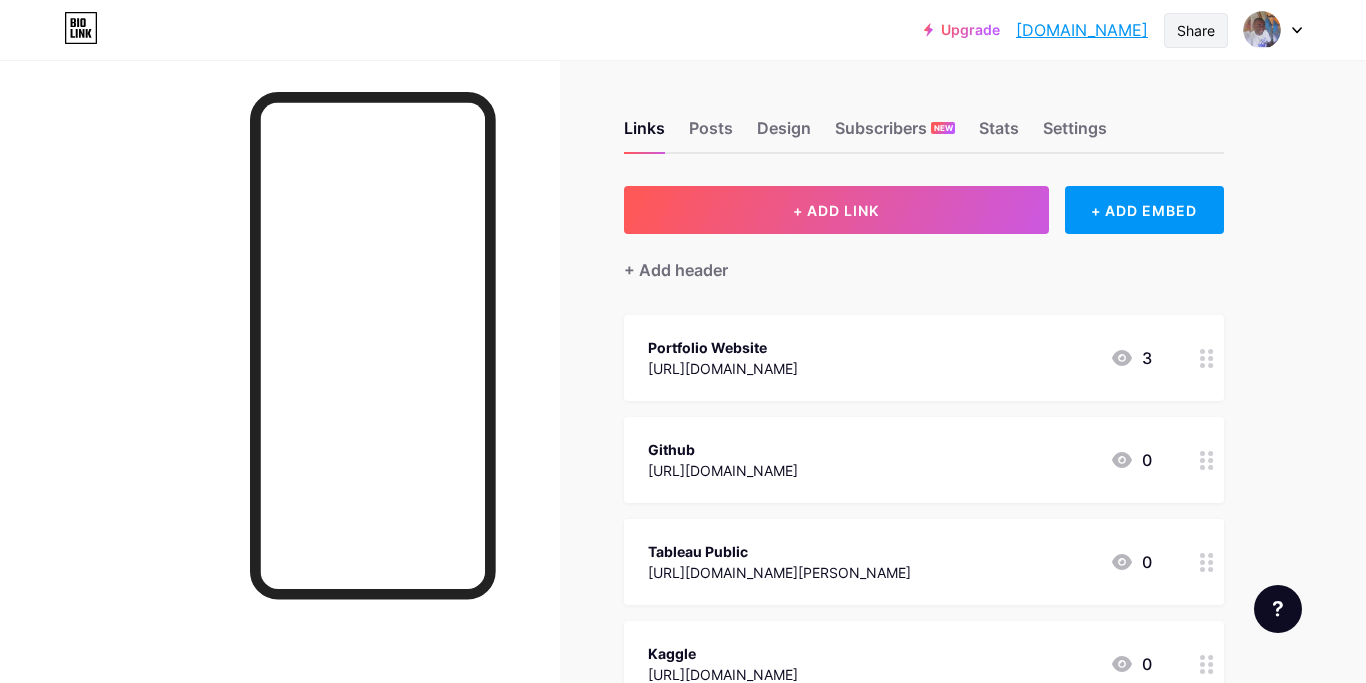 click on "Share" at bounding box center [1196, 30] 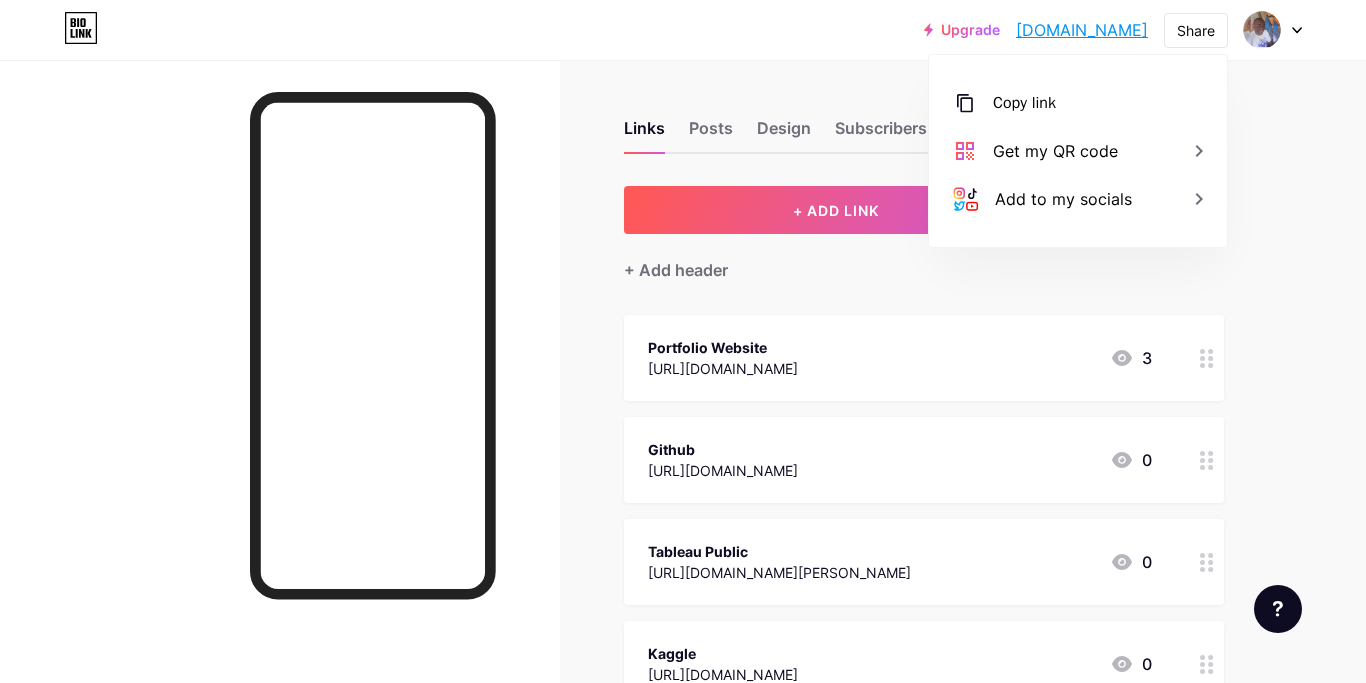 click on "Upgrade   [DOMAIN_NAME]   [DOMAIN_NAME]   Share
Copy link   [DOMAIN_NAME]
Get my QR code
Add to my socials                   Switch accounts     [PERSON_NAME]   [DOMAIN_NAME]/harim       + Add a new page        Account settings   Logout   Link Copied
Links
Posts
Design
Subscribers
NEW
Stats
Settings       + ADD LINK     + ADD EMBED
+ Add header
Portfolio Website
[URL][DOMAIN_NAME]
3
Github
[URL][DOMAIN_NAME]
0
Tableau Public
0
Kaggle" at bounding box center [683, 692] 